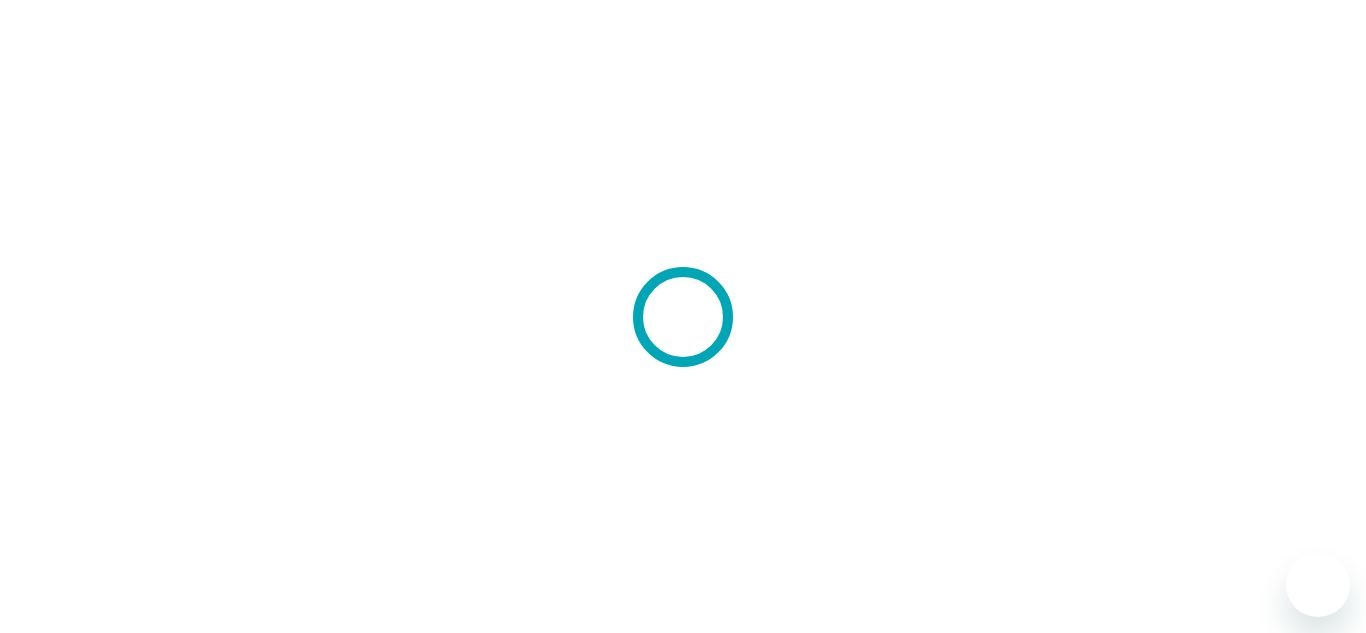 scroll, scrollTop: 0, scrollLeft: 0, axis: both 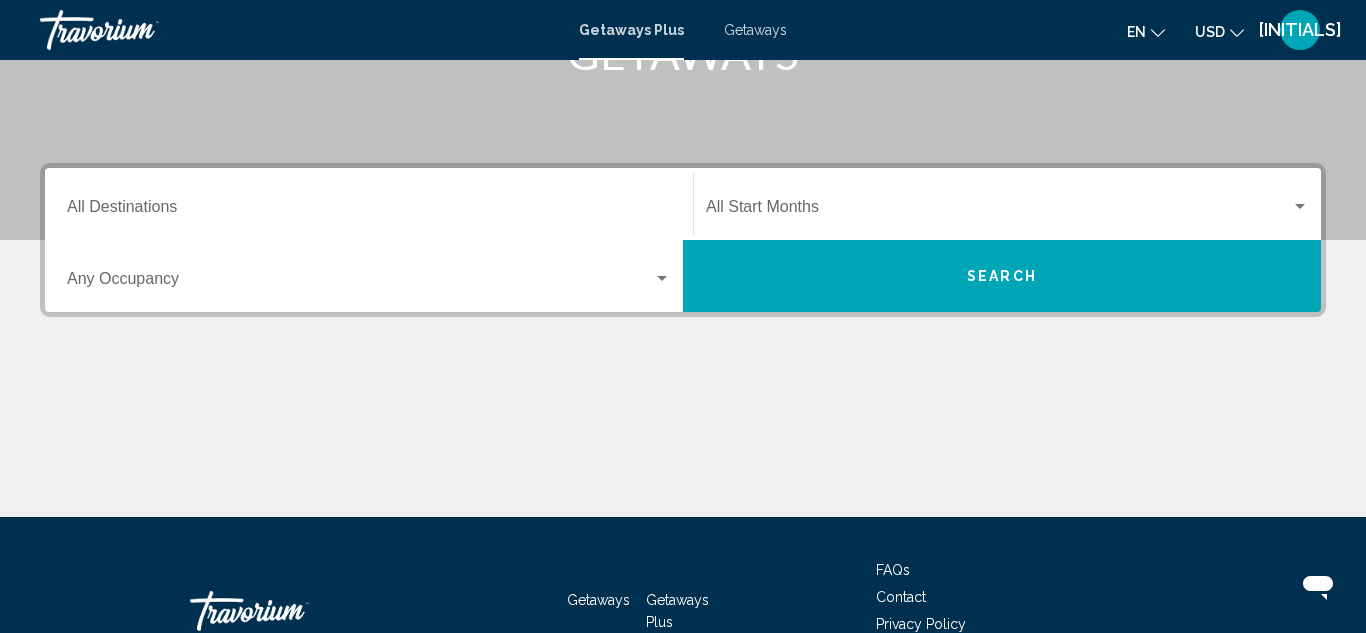 click on "Destination All Destinations" at bounding box center [369, 211] 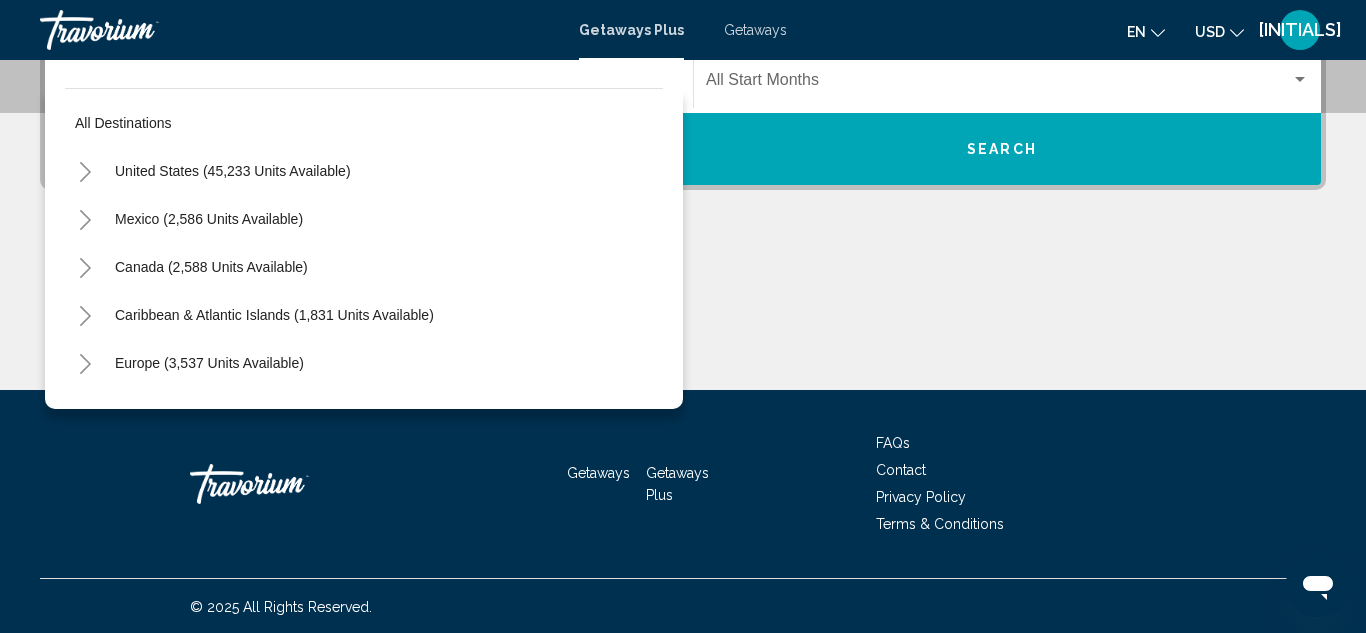 scroll, scrollTop: 489, scrollLeft: 0, axis: vertical 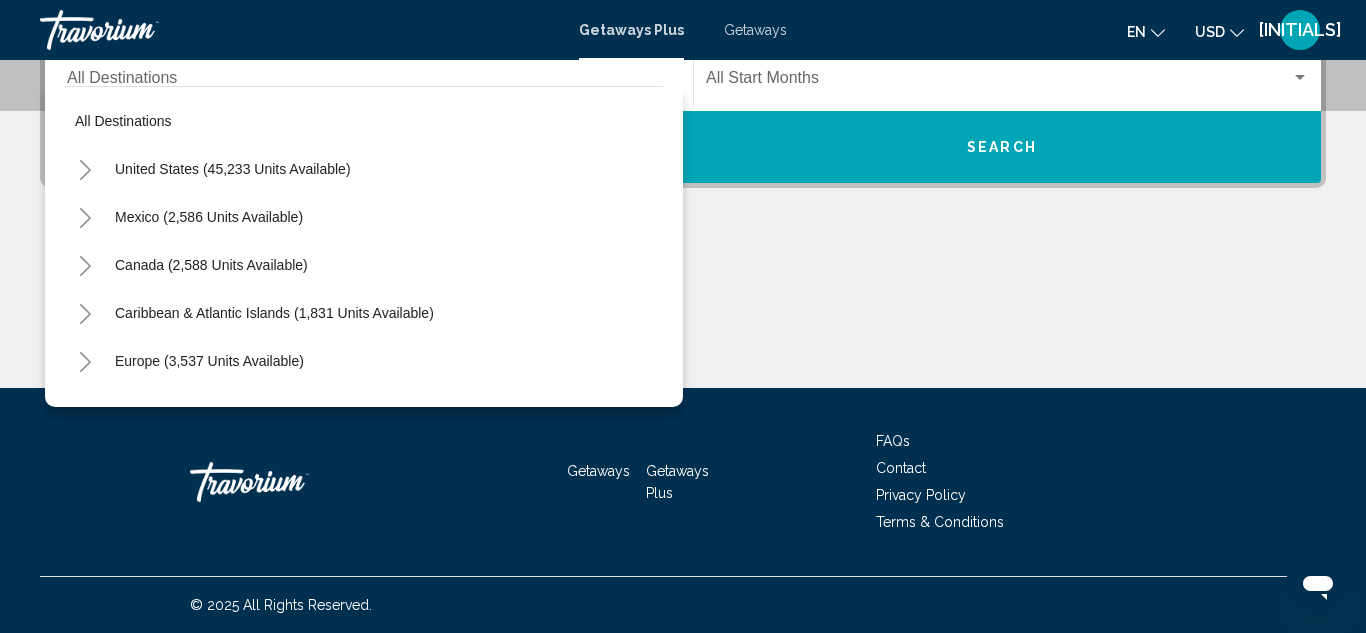 drag, startPoint x: 667, startPoint y: 182, endPoint x: 665, endPoint y: 218, distance: 36.05551 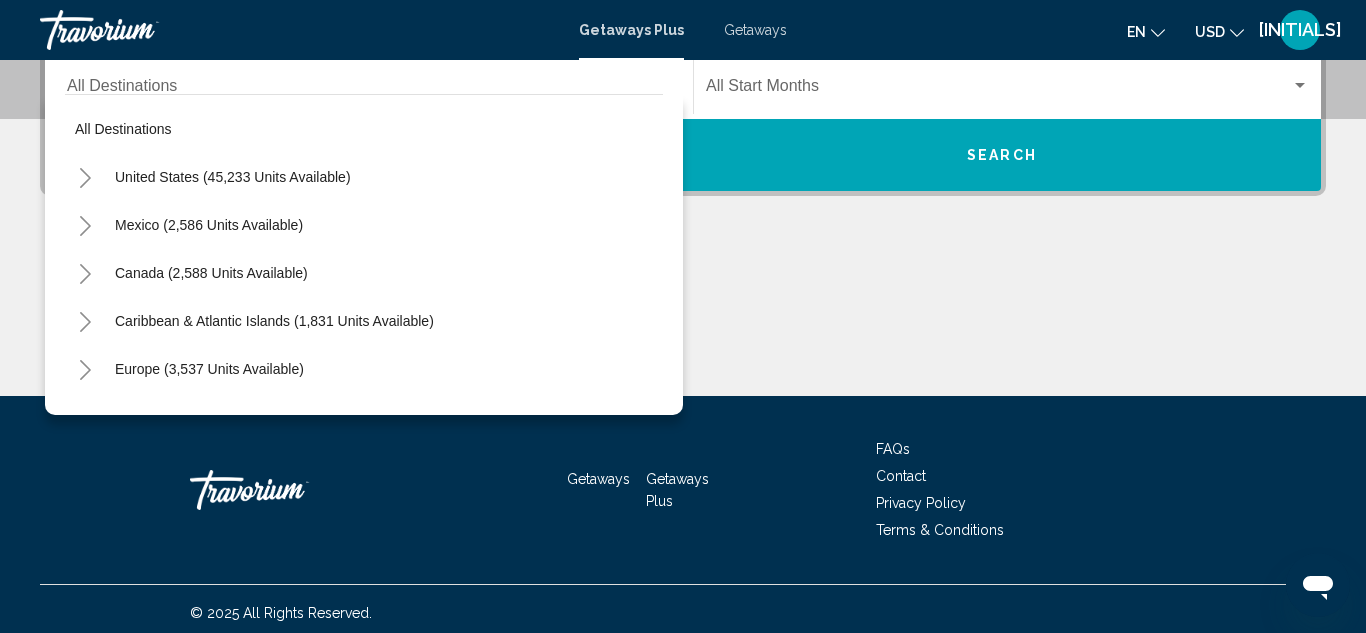 scroll, scrollTop: 458, scrollLeft: 0, axis: vertical 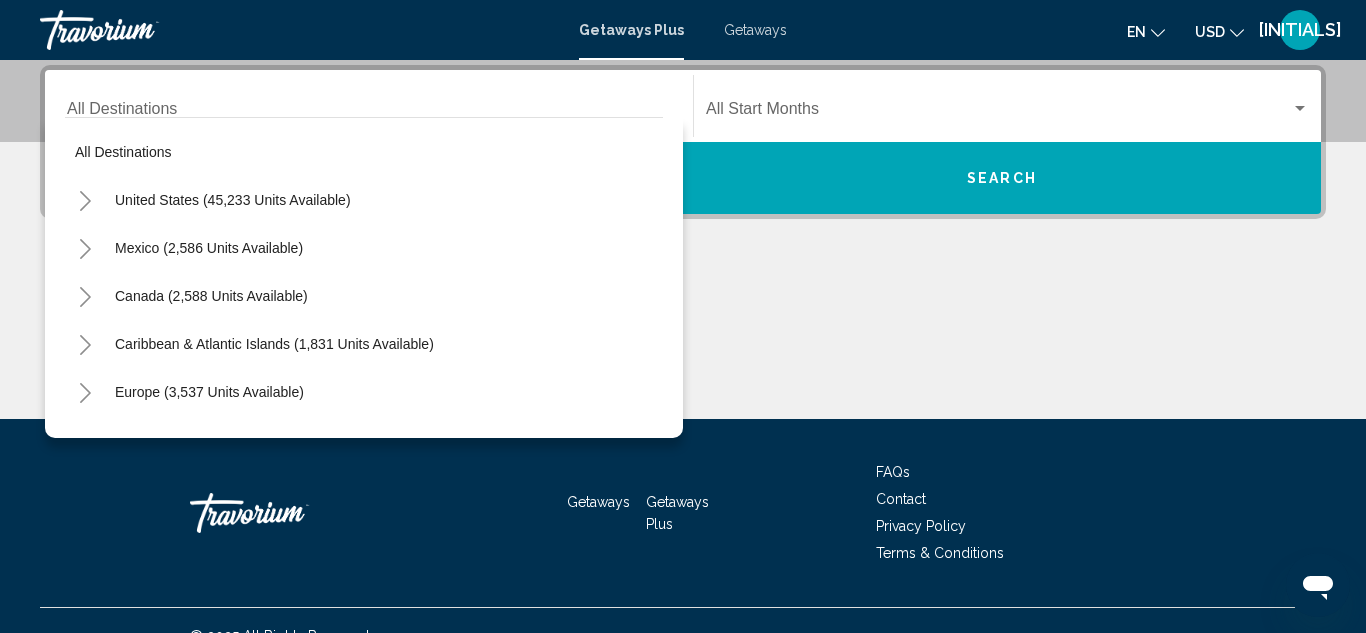 click on "All destinations
United States ([NUMBER] units available)
Mexico ([NUMBER] units available)
Canada ([NUMBER] units available)
Caribbean & Atlantic Islands ([NUMBER] units available)
Europe ([NUMBER] units available)
Australia ([NUMBER] units available)
South Pacific and Oceania ([NUMBER] units available)
South America ([NUMBER] units available)
Central America ([NUMBER] units available)
Asia ([NUMBER] units available)
Africa ([NUMBER] units available)
Middle East ([NUMBER] units available)" at bounding box center [364, 277] 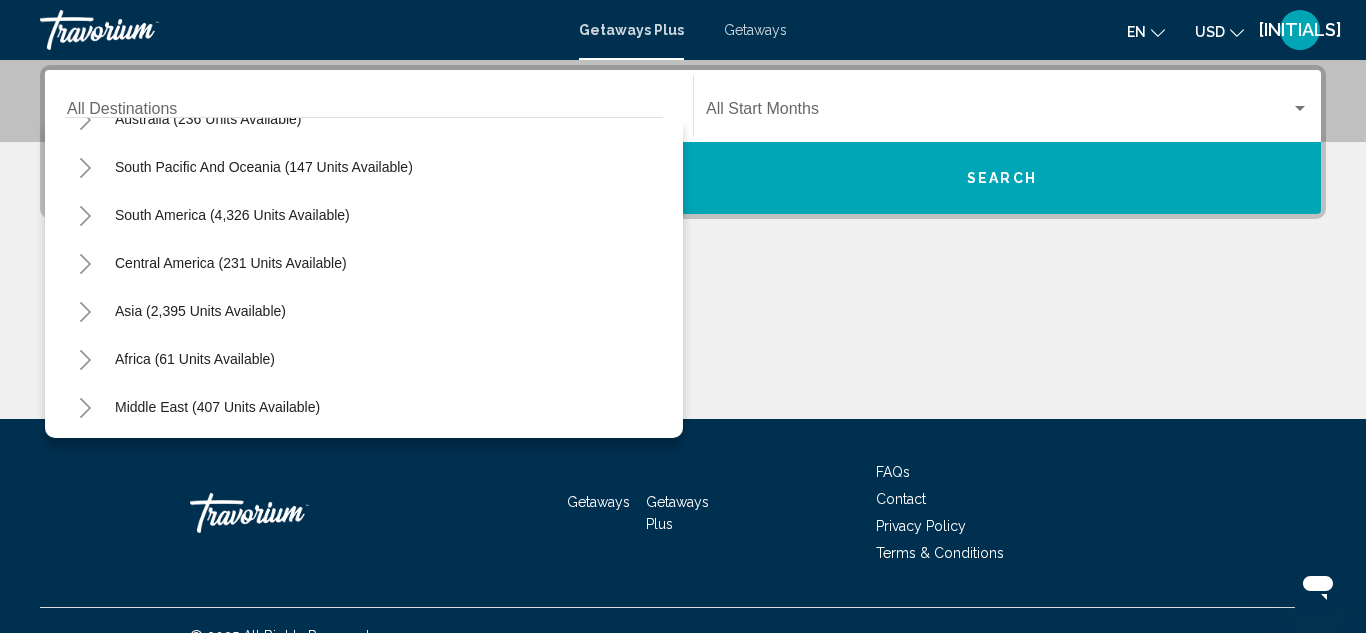 scroll, scrollTop: 324, scrollLeft: 0, axis: vertical 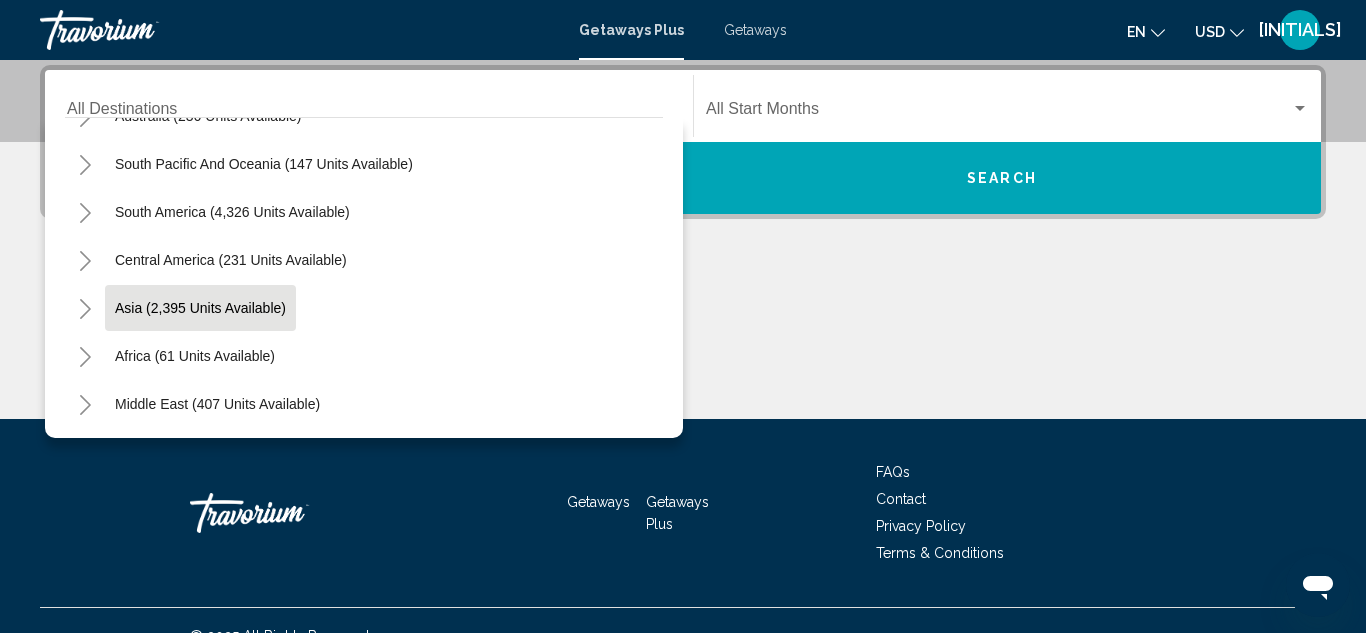 click on "Asia (2,395 units available)" at bounding box center [195, 356] 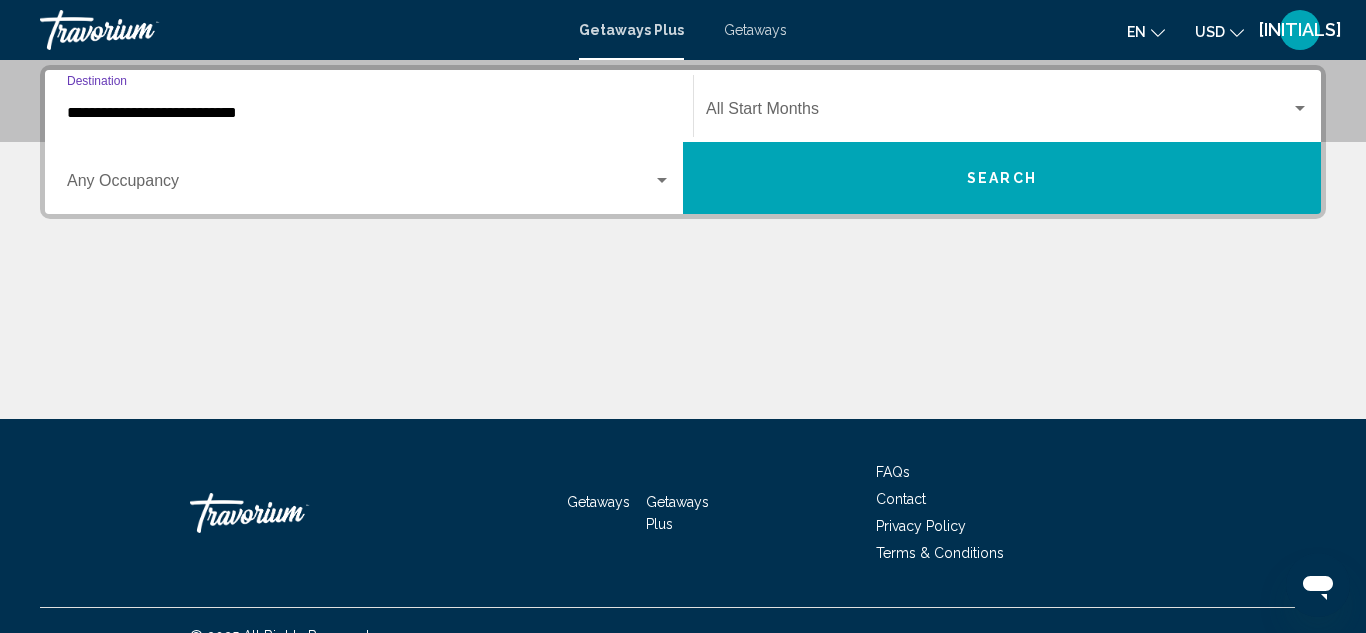 click at bounding box center (360, 185) 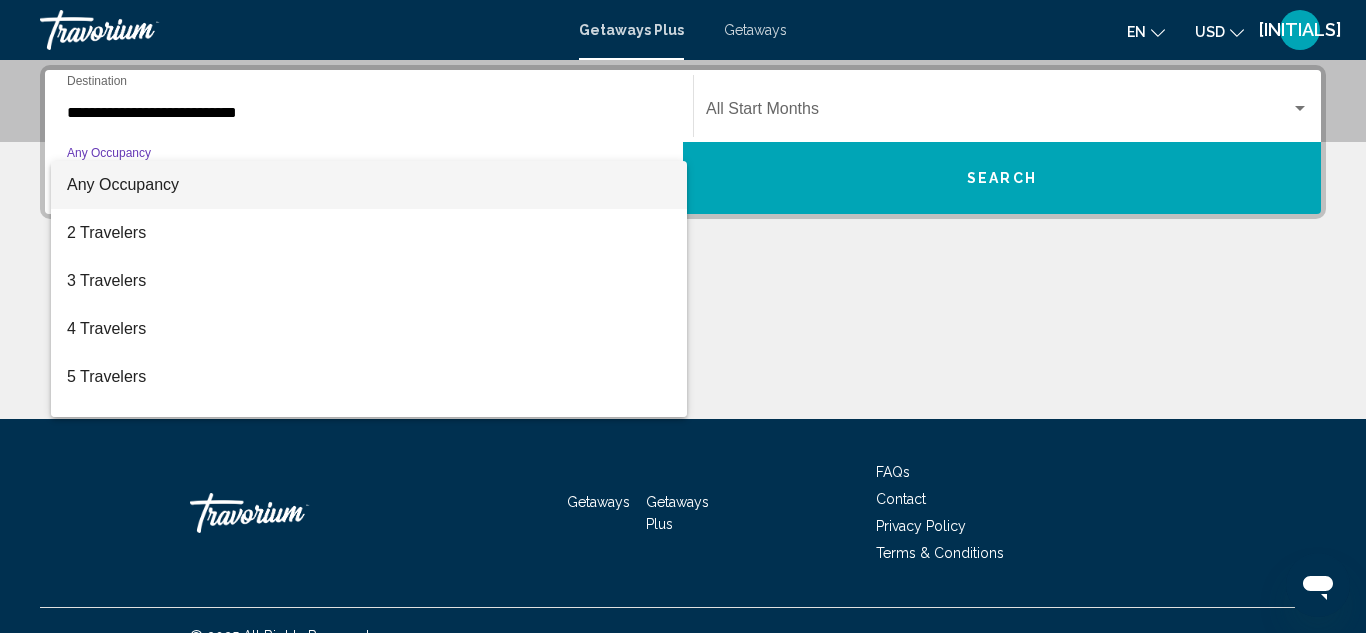 click on "Any Occupancy" at bounding box center (123, 184) 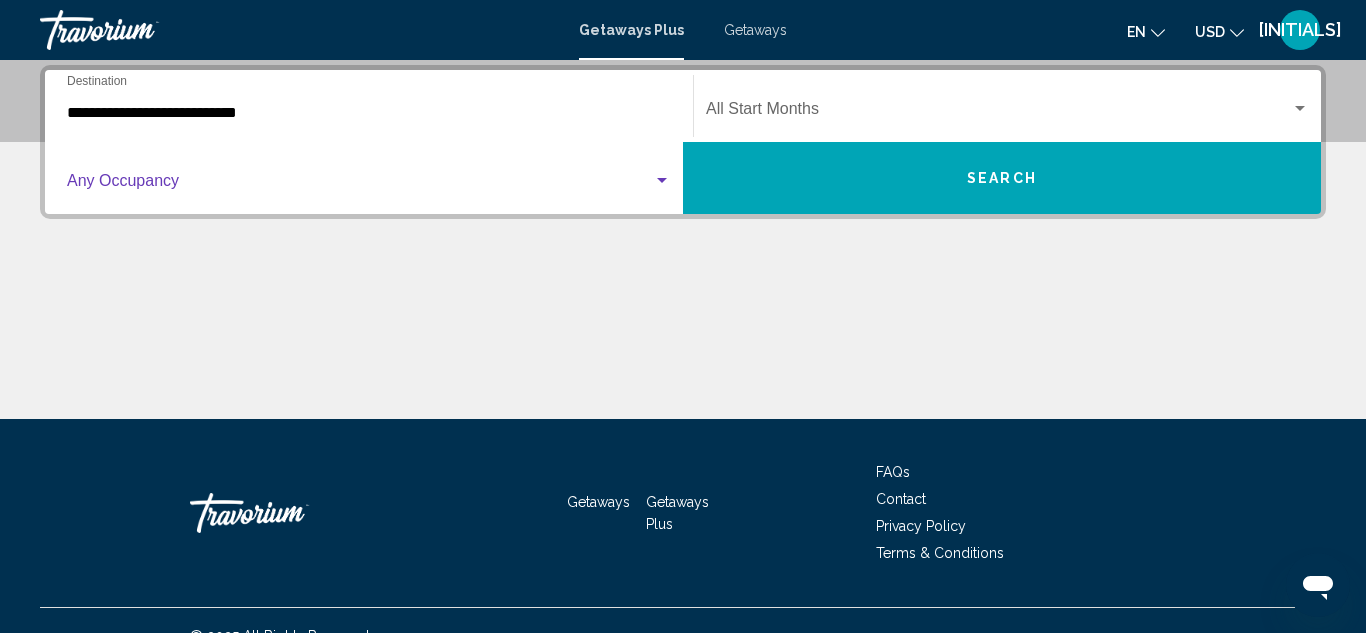 click on "Start Month All Start Months" 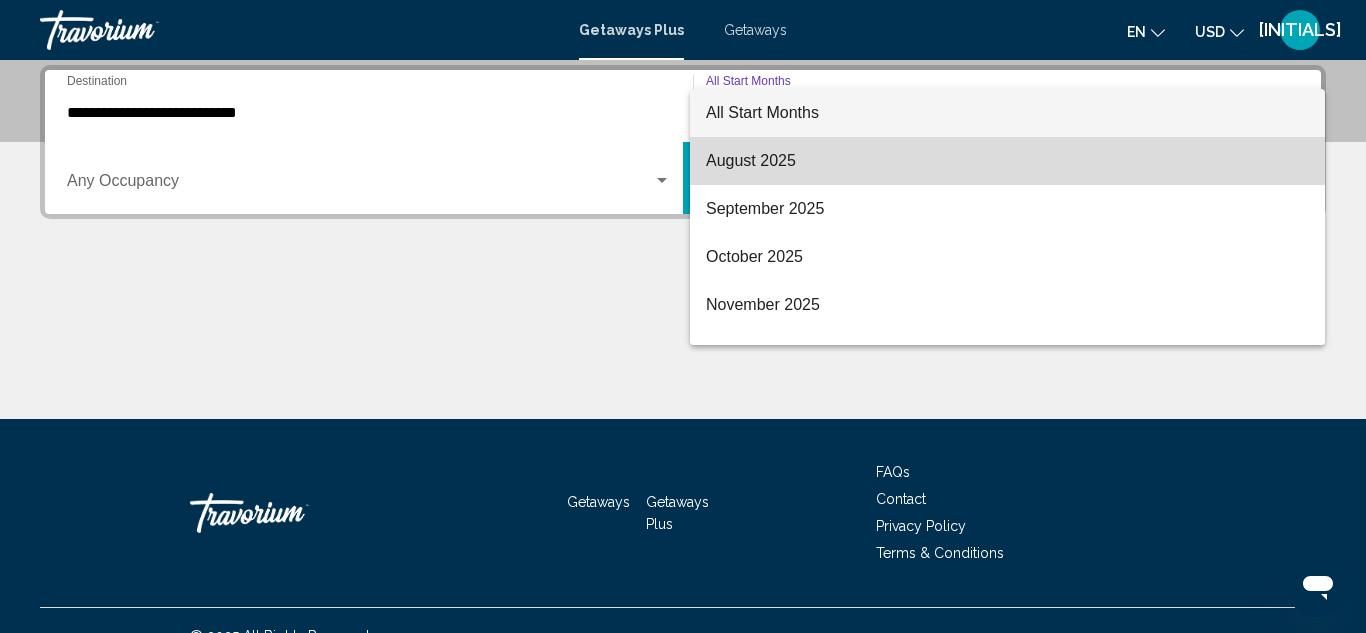 click on "August 2025" at bounding box center [1007, 161] 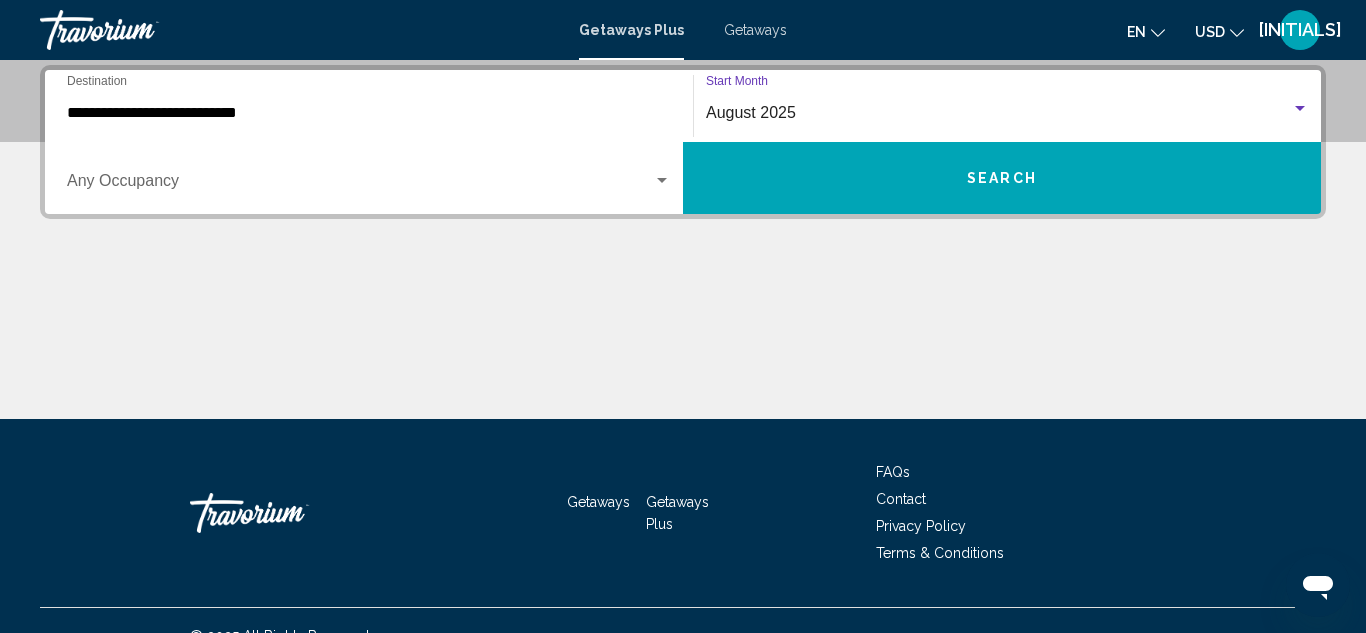 click on "Search" at bounding box center (1002, 179) 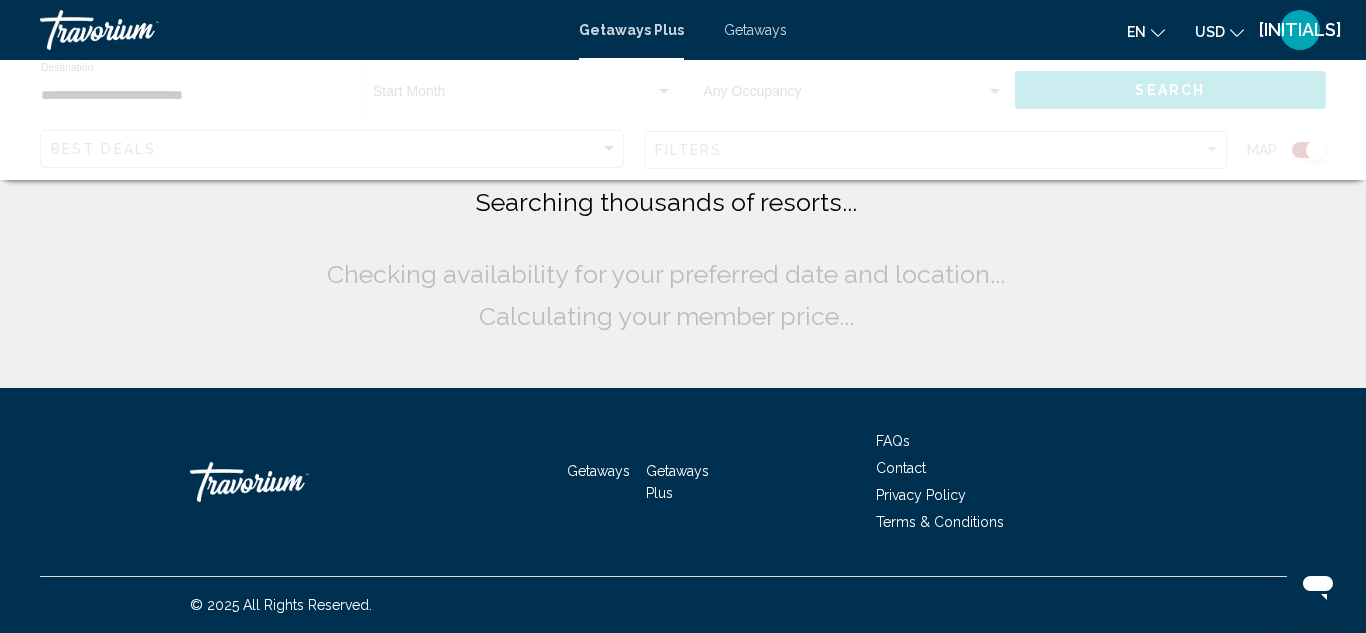 scroll, scrollTop: 0, scrollLeft: 0, axis: both 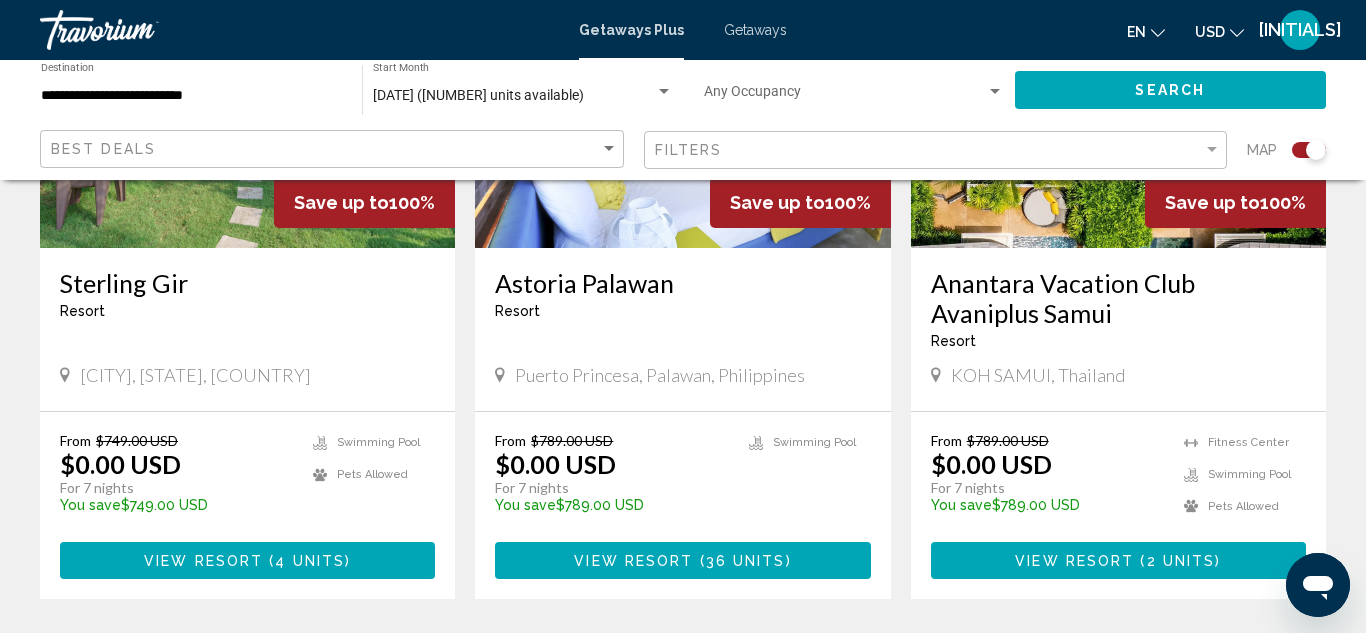 click on "View Resort" at bounding box center (633, 561) 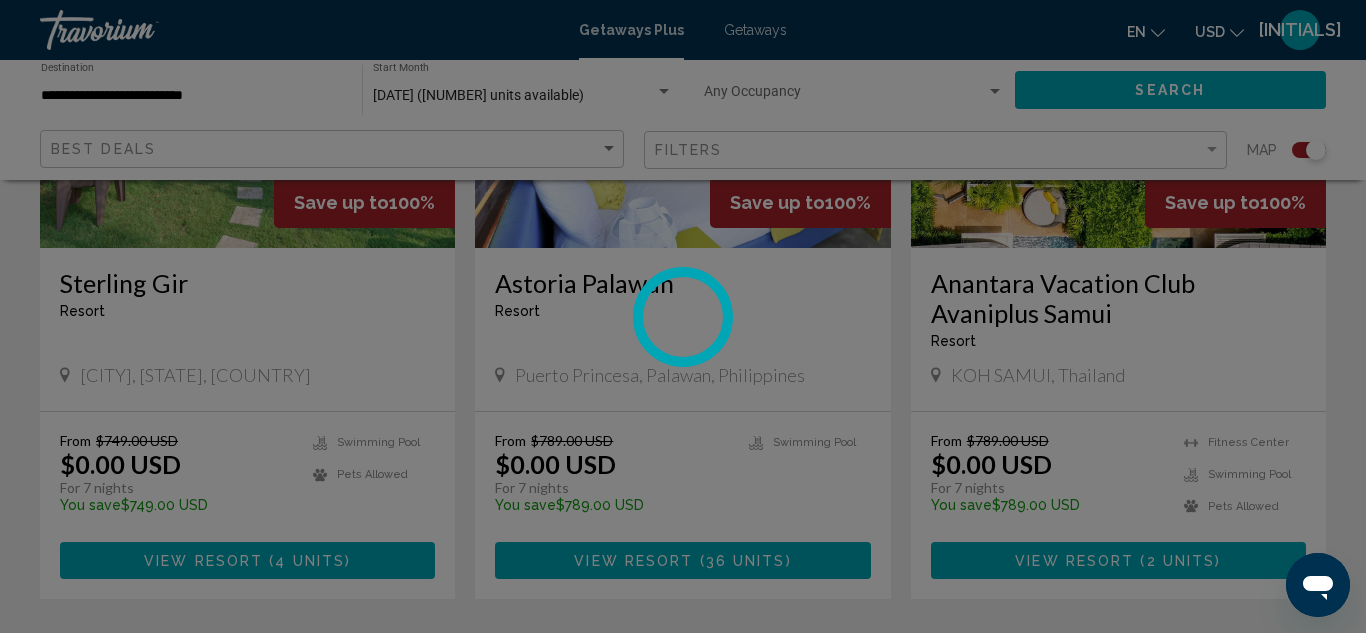 scroll, scrollTop: 219, scrollLeft: 0, axis: vertical 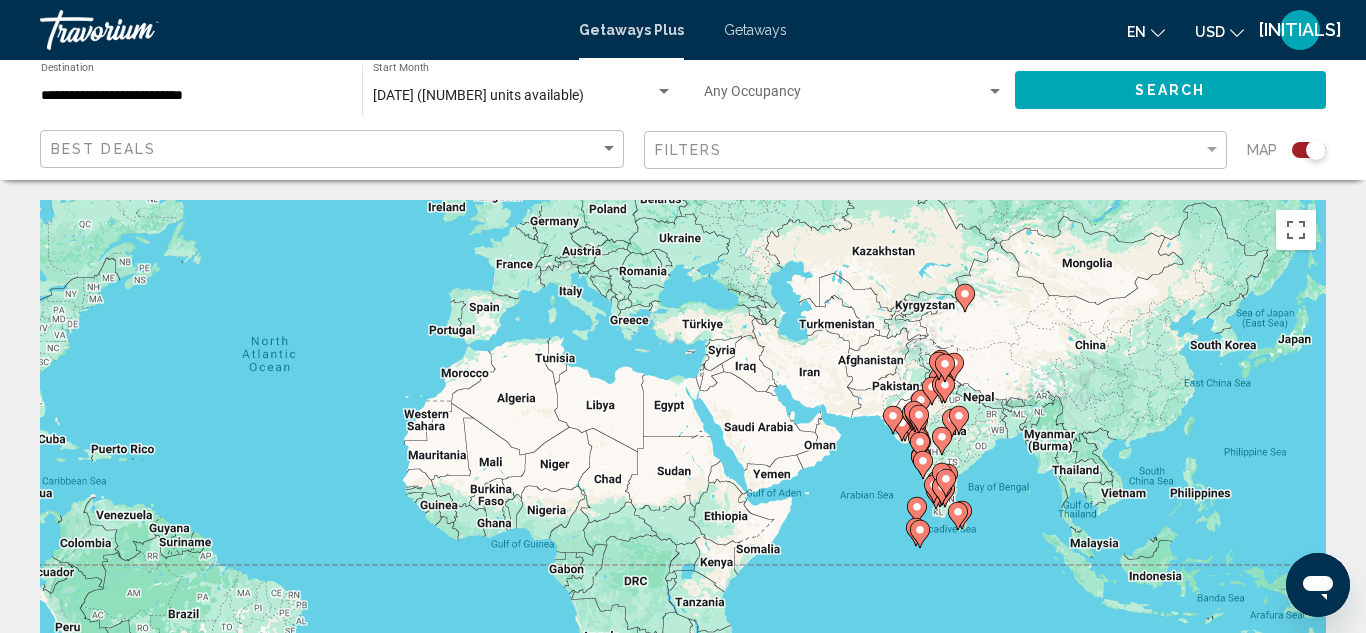 drag, startPoint x: 1215, startPoint y: 581, endPoint x: 859, endPoint y: 466, distance: 374.11362 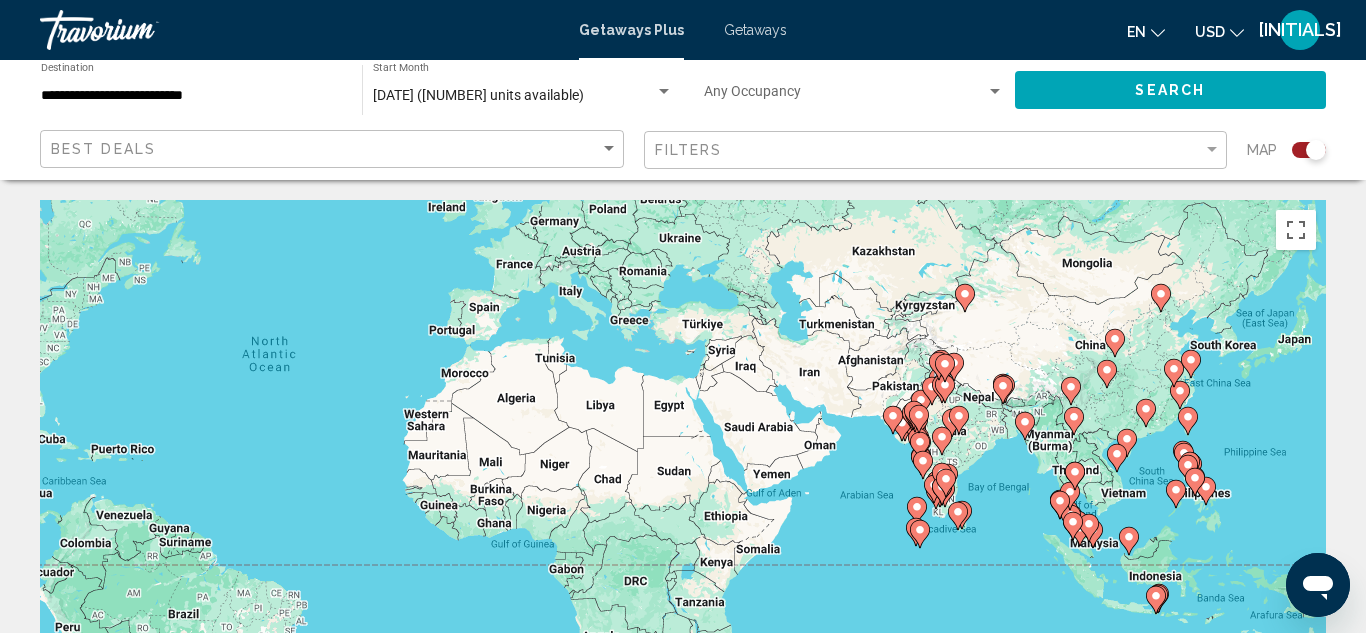 click at bounding box center (1190, 466) 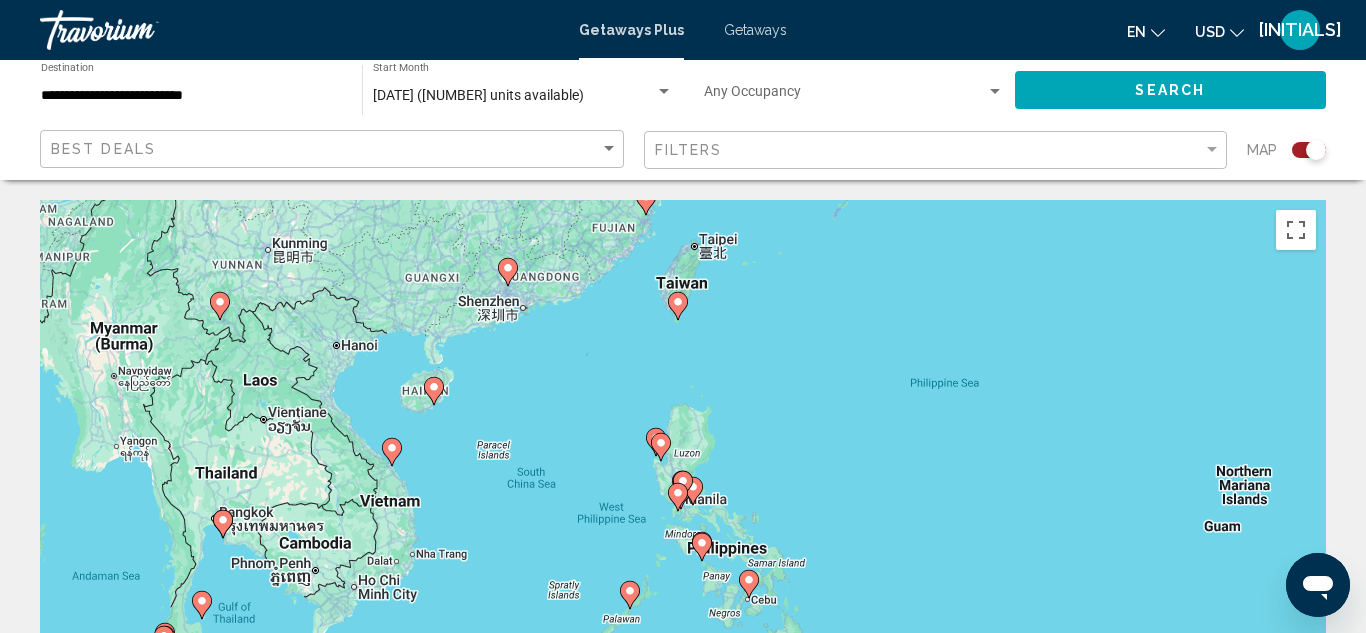 click 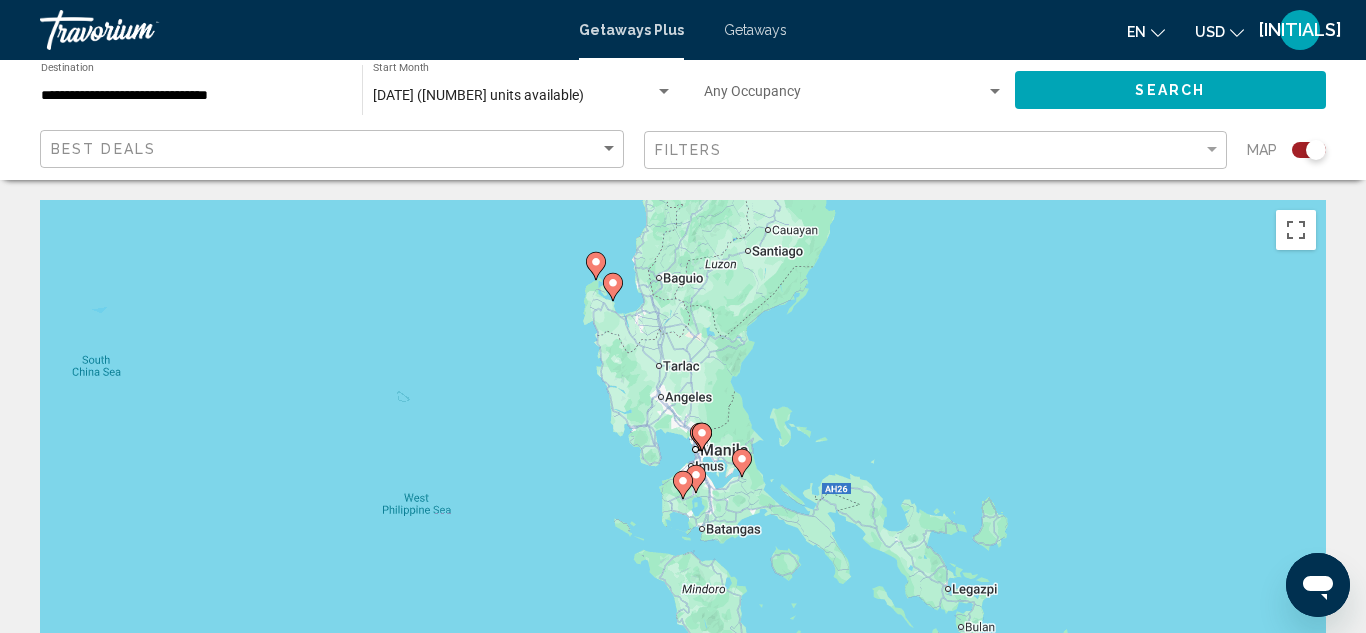 click 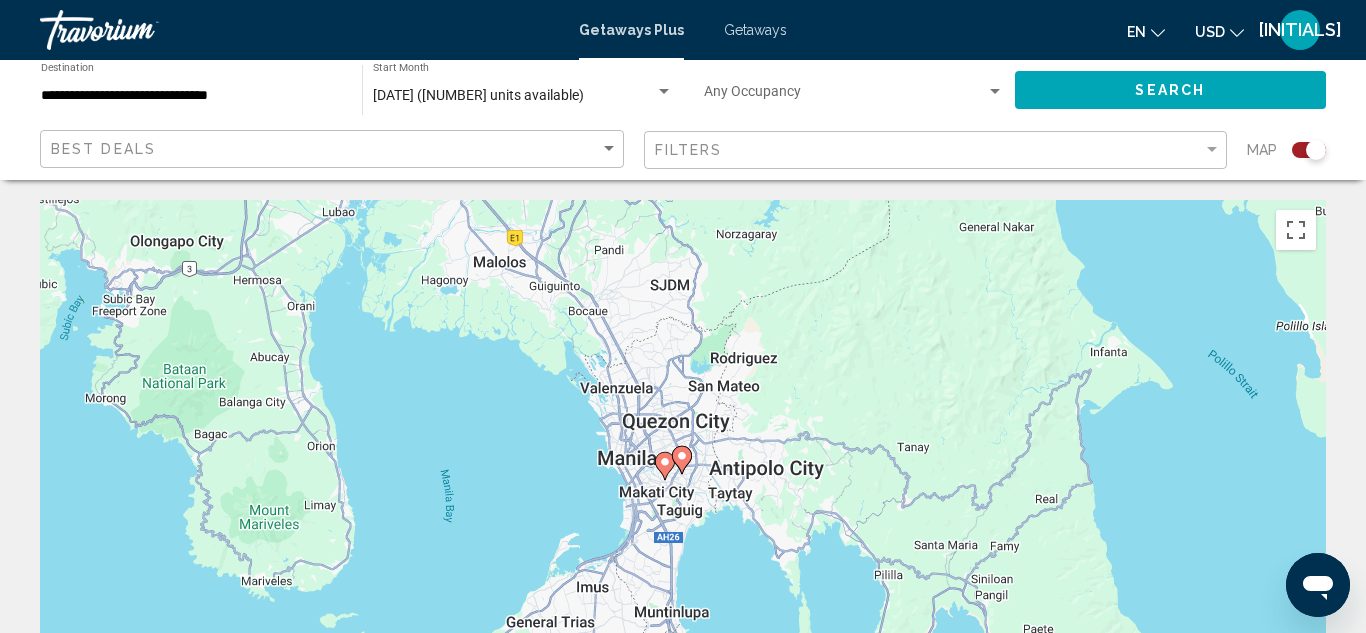 drag, startPoint x: 656, startPoint y: 527, endPoint x: 654, endPoint y: 501, distance: 26.076809 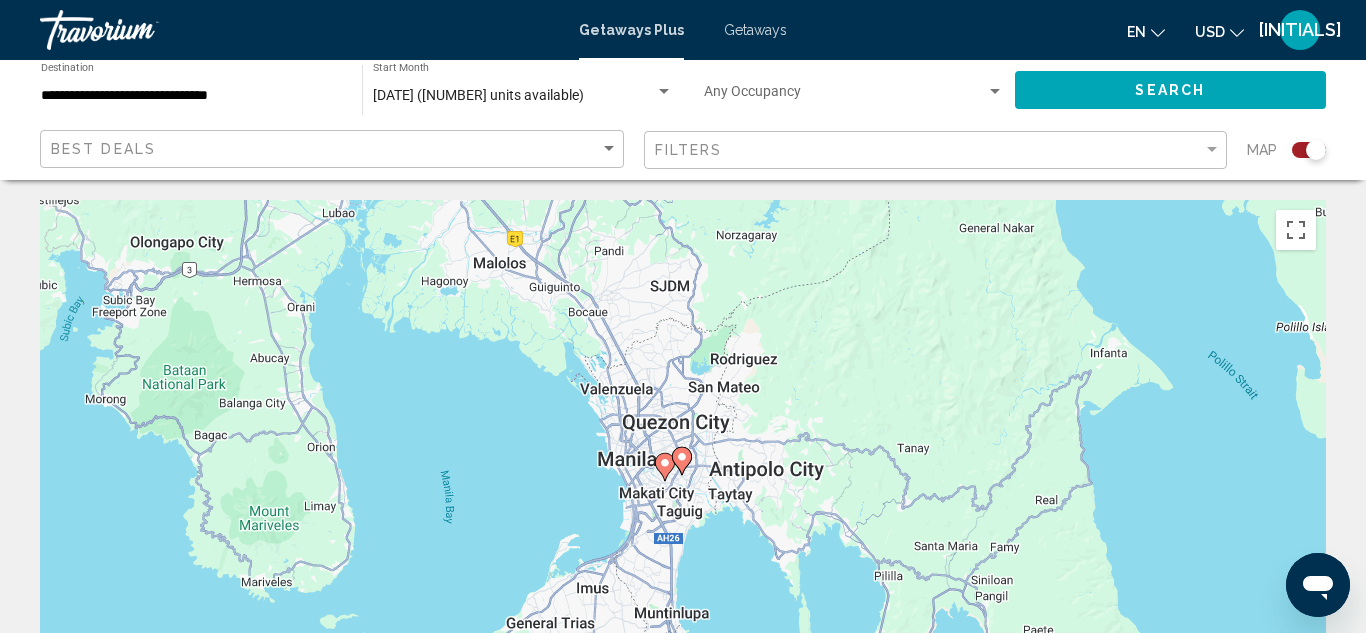 click 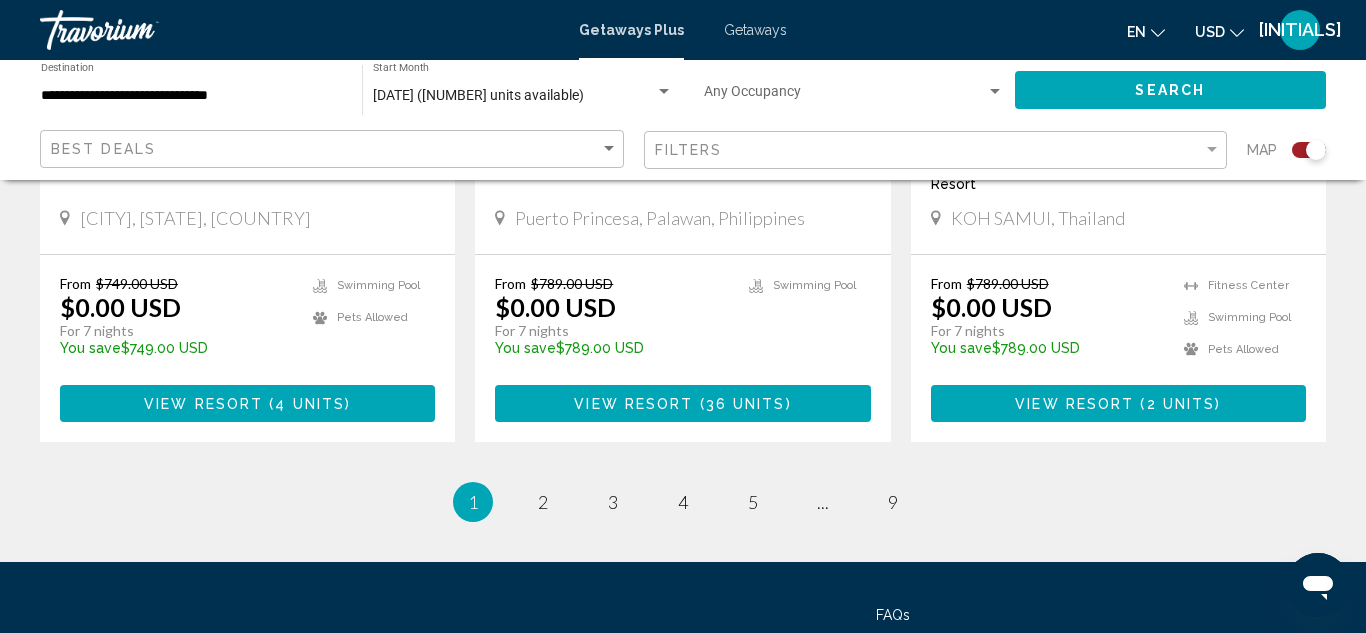 scroll, scrollTop: 3230, scrollLeft: 0, axis: vertical 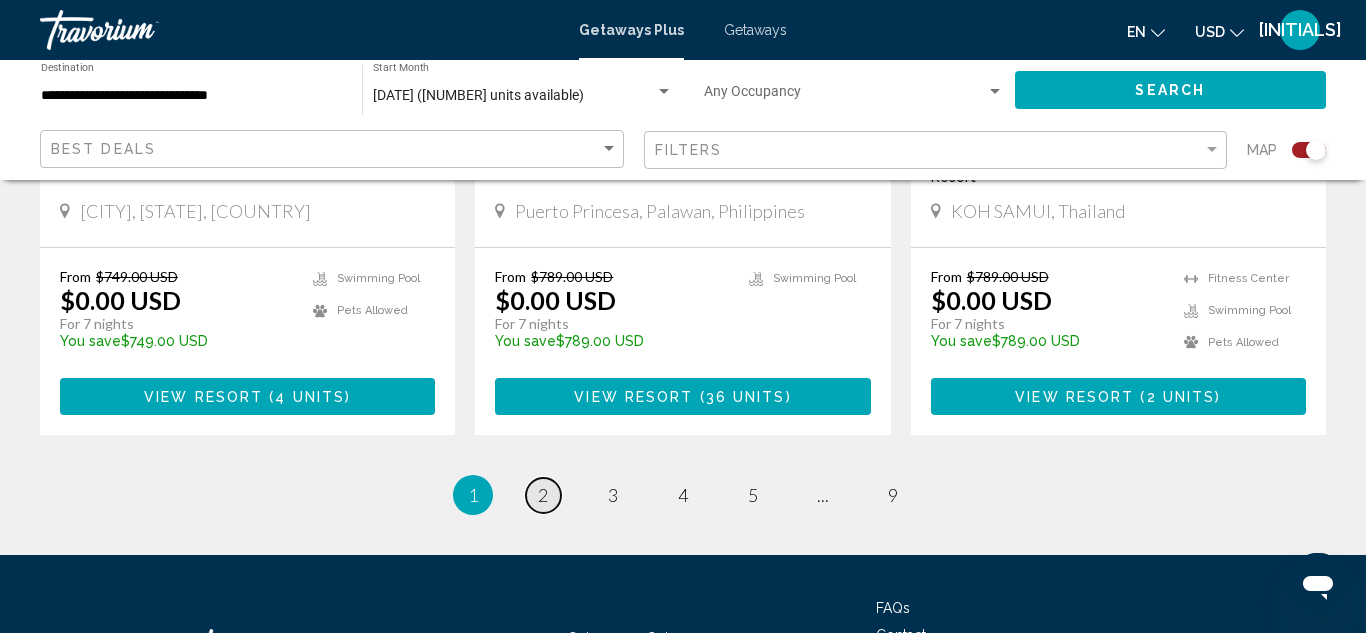click on "2" at bounding box center [543, 495] 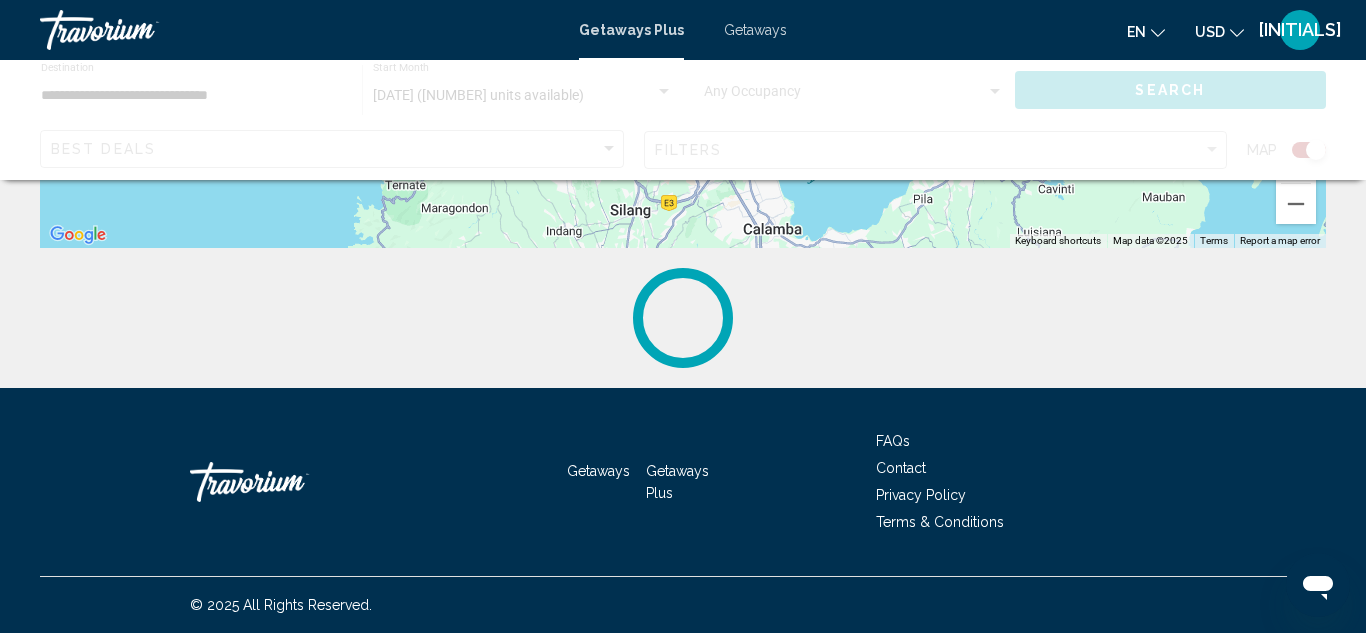 scroll, scrollTop: 0, scrollLeft: 0, axis: both 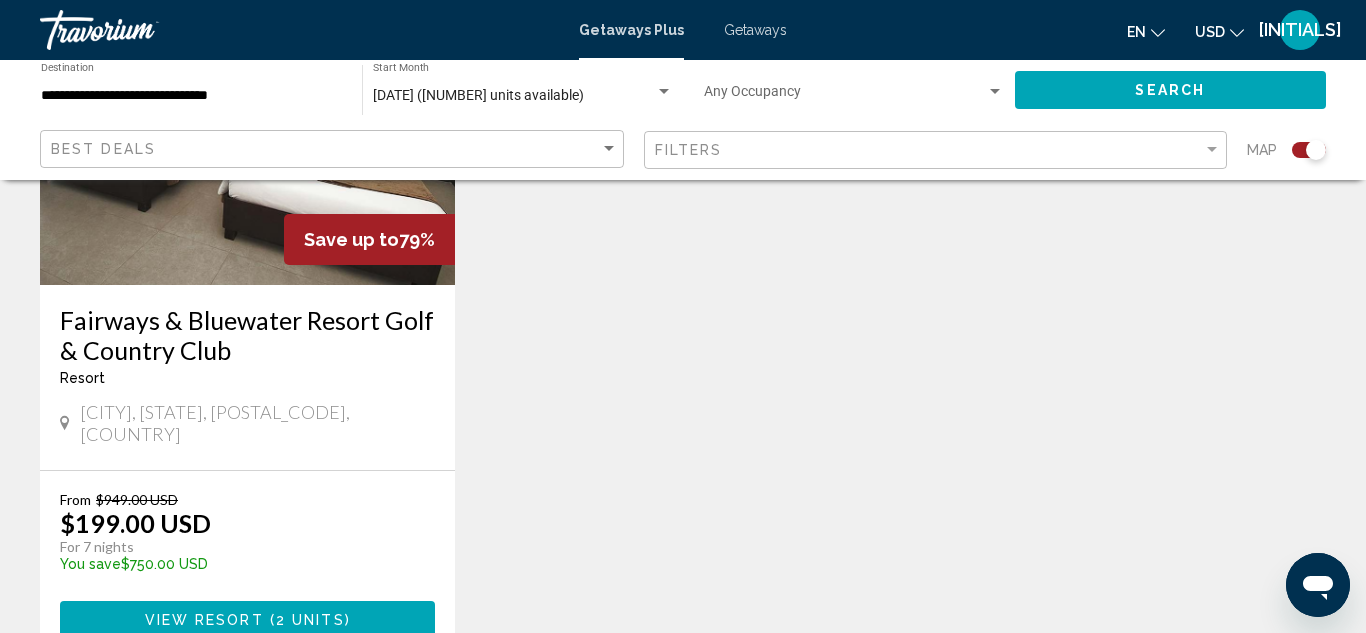 click on "View Resort" at bounding box center (204, 620) 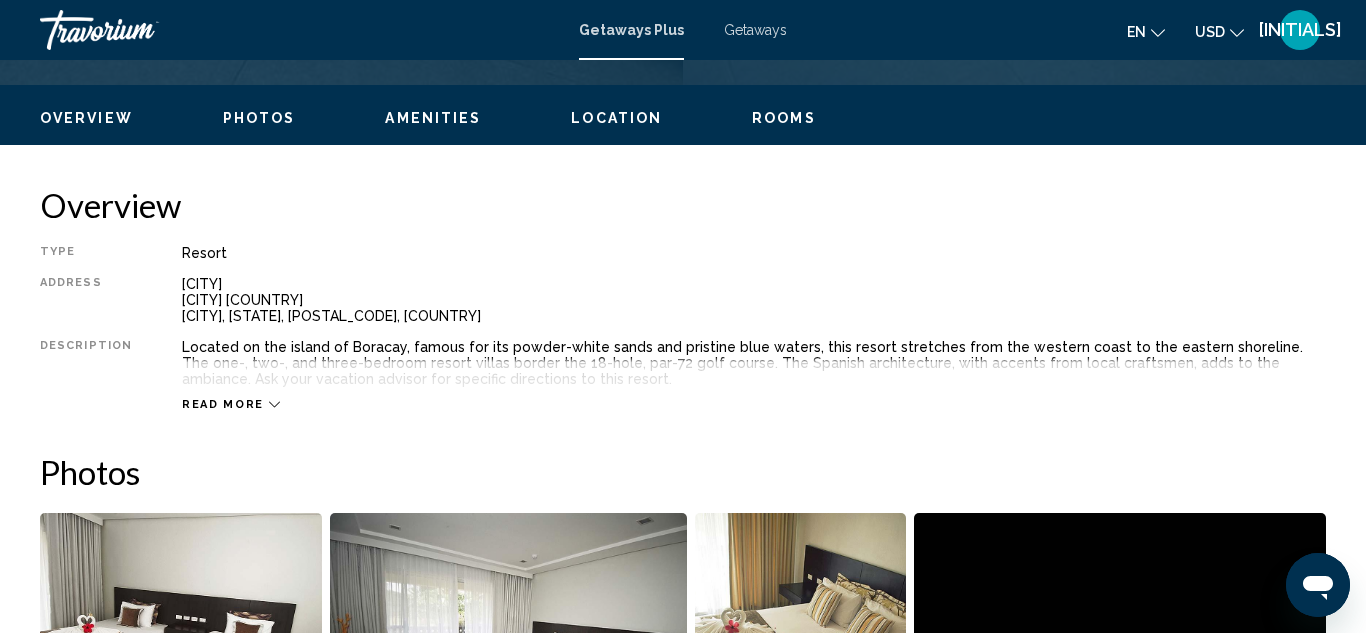 scroll, scrollTop: 219, scrollLeft: 0, axis: vertical 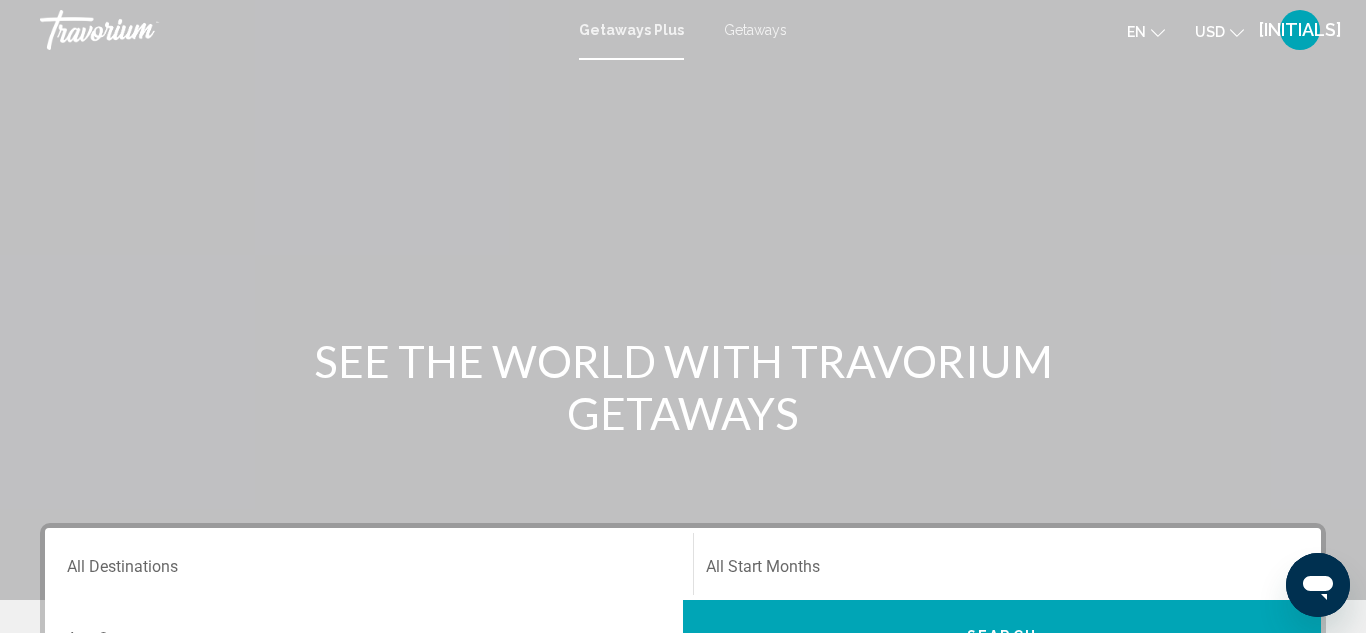 click on "Getaways" at bounding box center (755, 30) 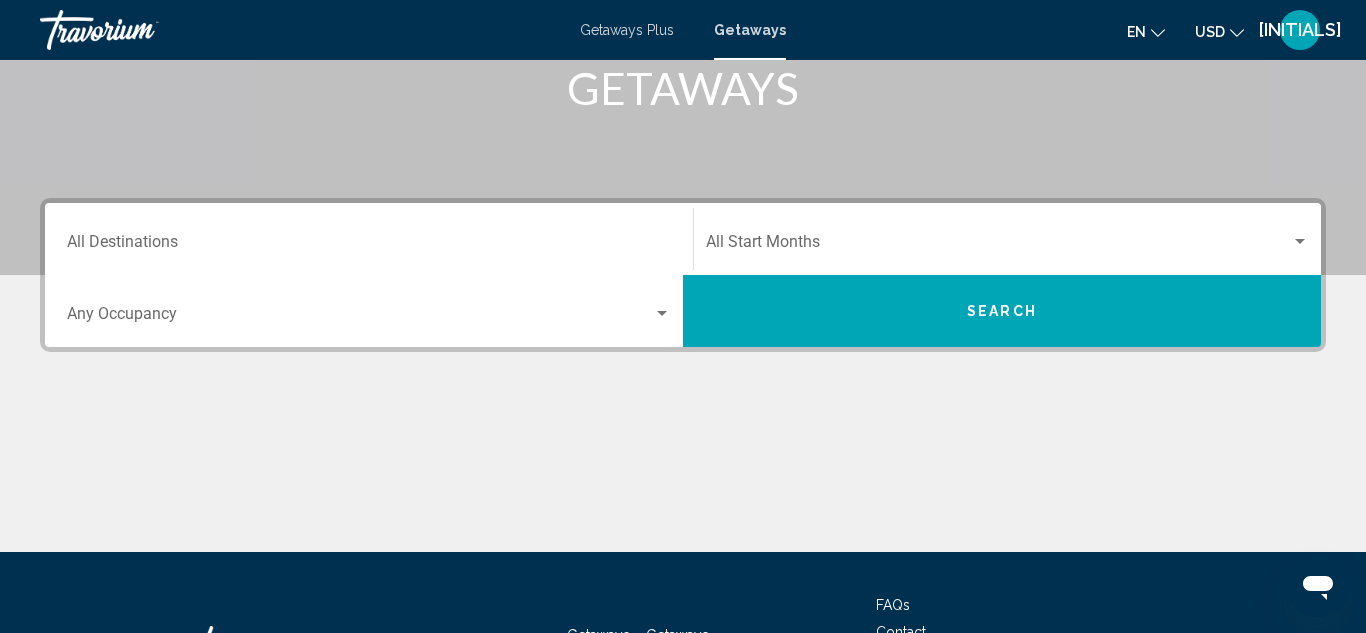 scroll, scrollTop: 346, scrollLeft: 0, axis: vertical 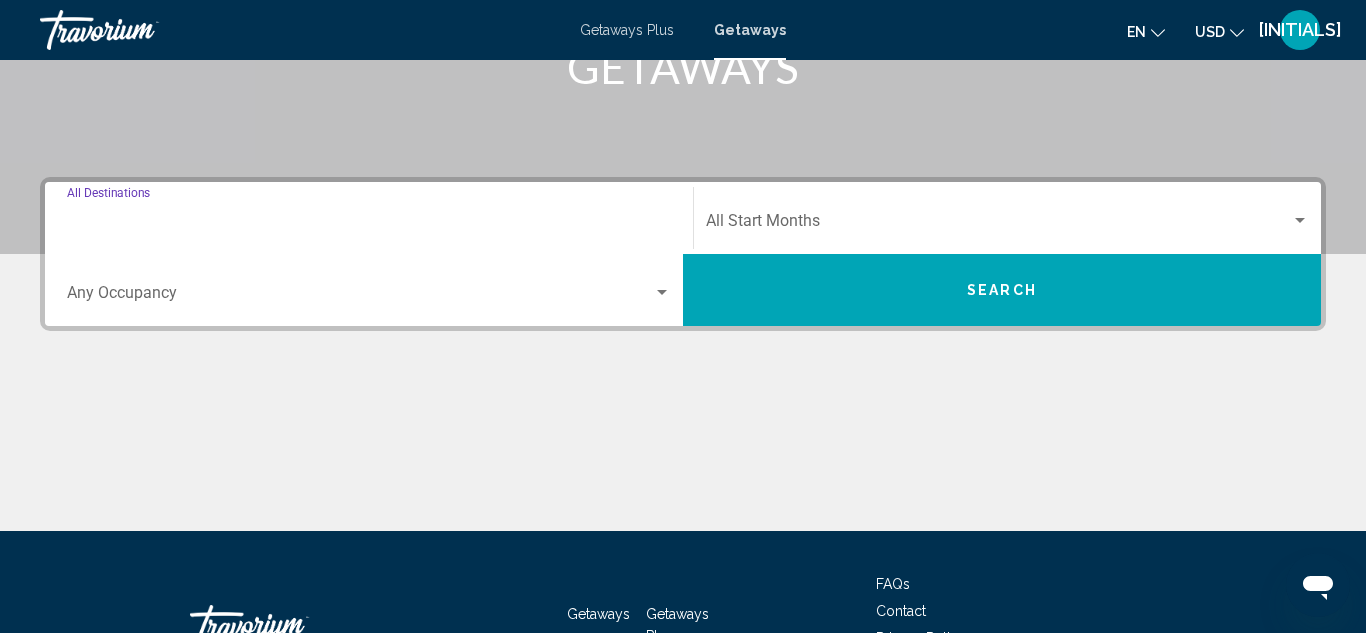 click on "Destination All Destinations" at bounding box center [369, 225] 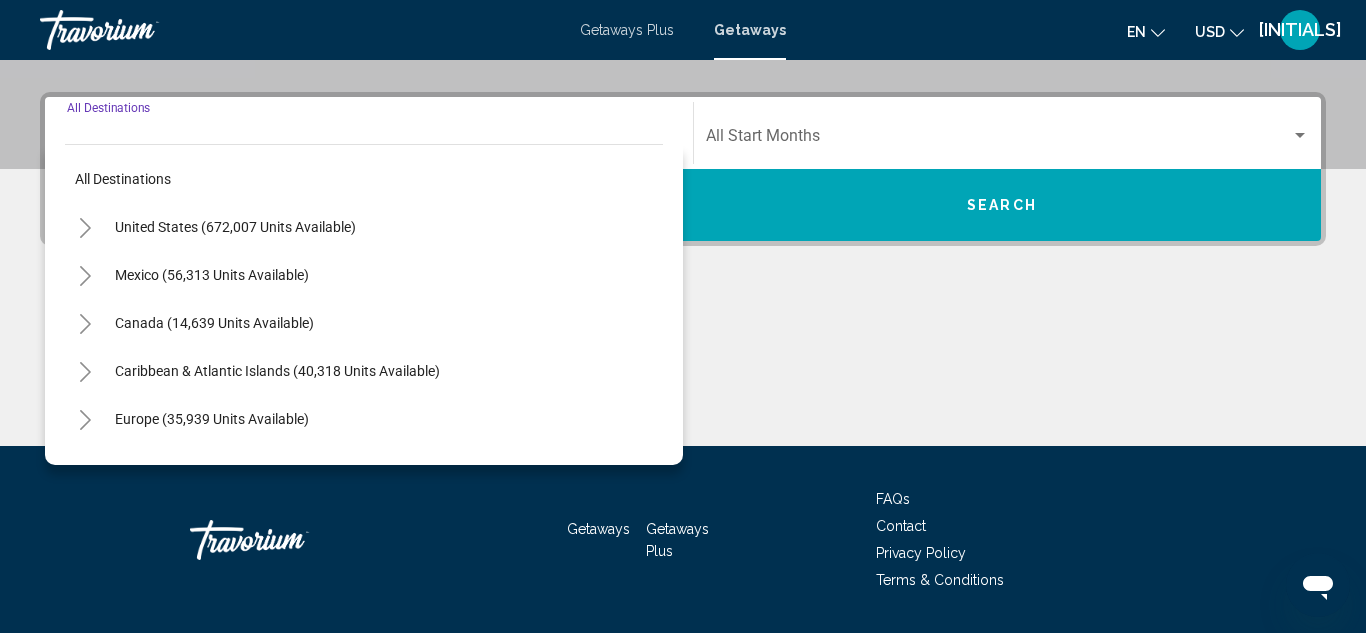 scroll, scrollTop: 458, scrollLeft: 0, axis: vertical 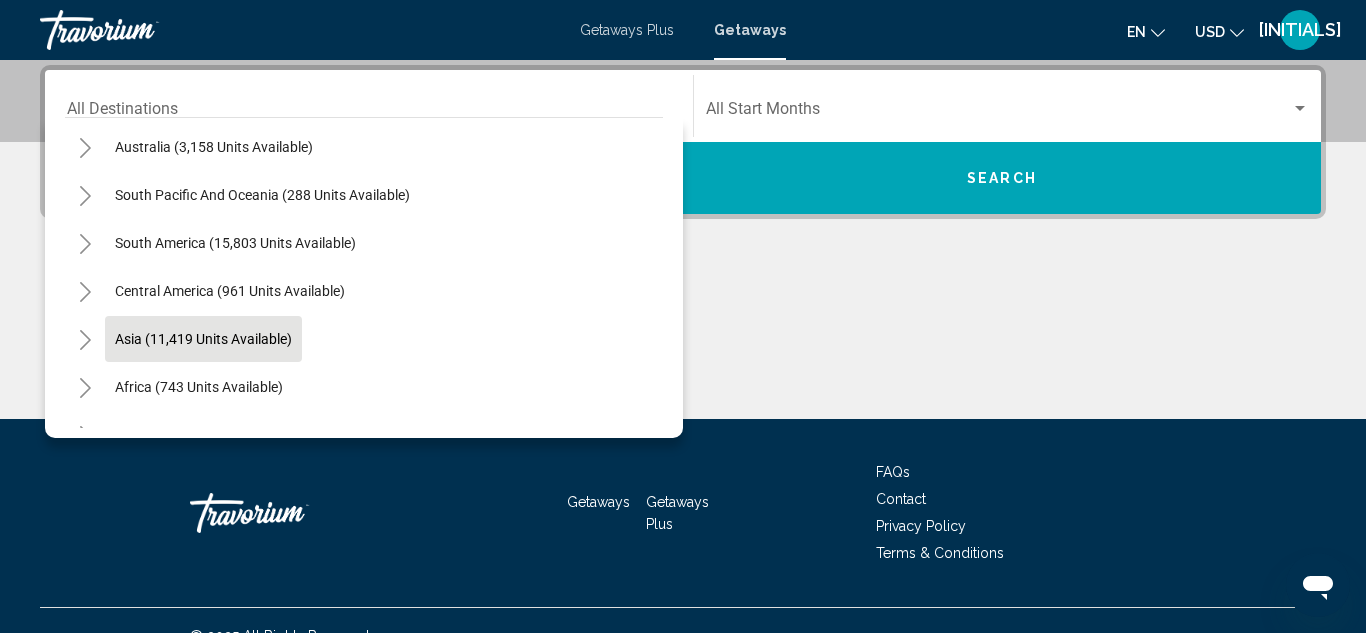 click on "Asia (11,419 units available)" at bounding box center [199, 387] 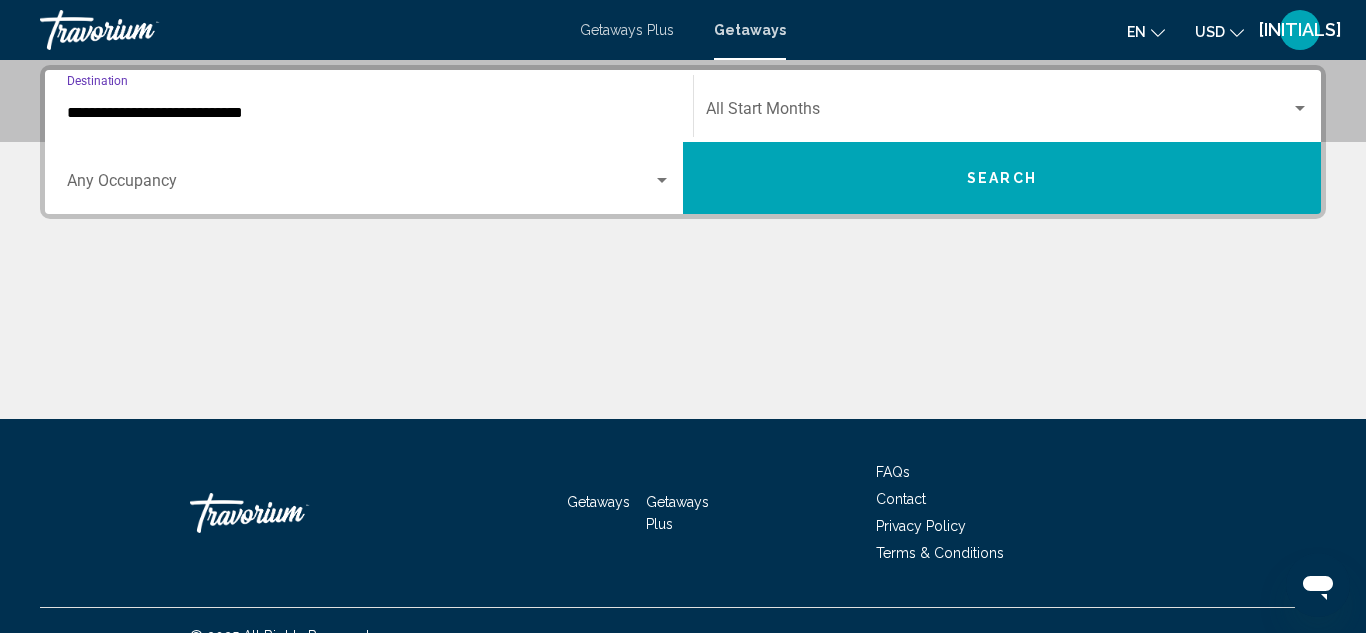 click at bounding box center [998, 113] 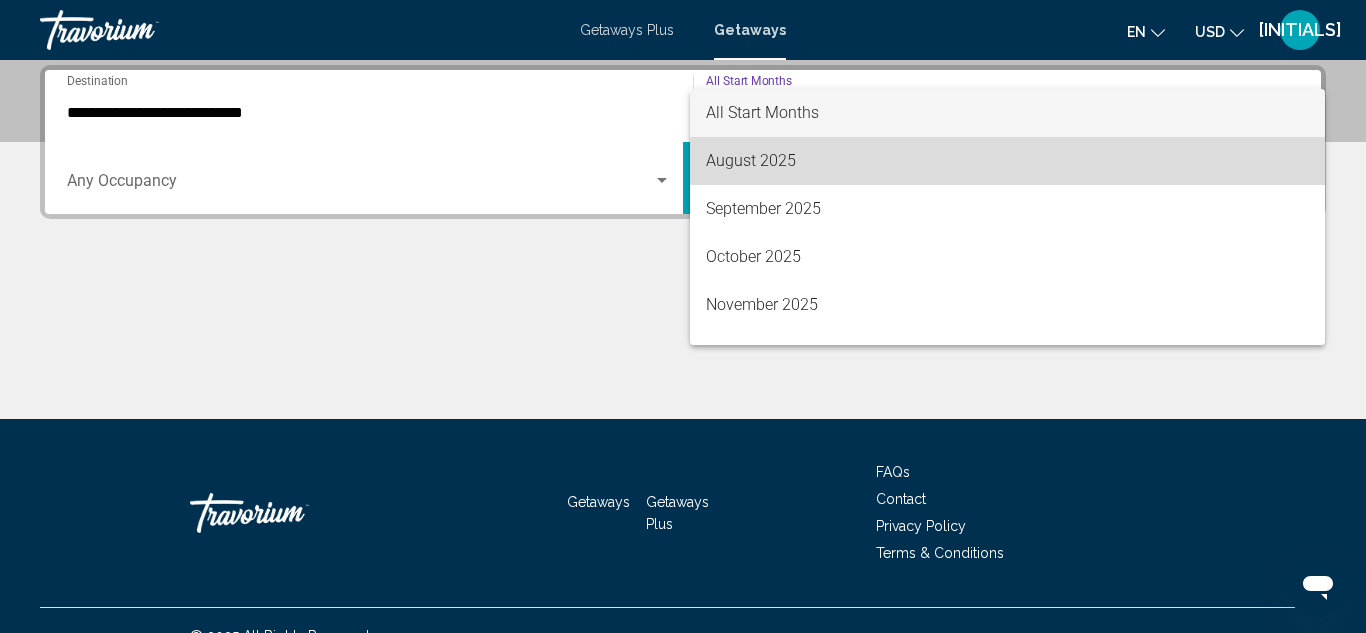 click on "August 2025" at bounding box center (1007, 161) 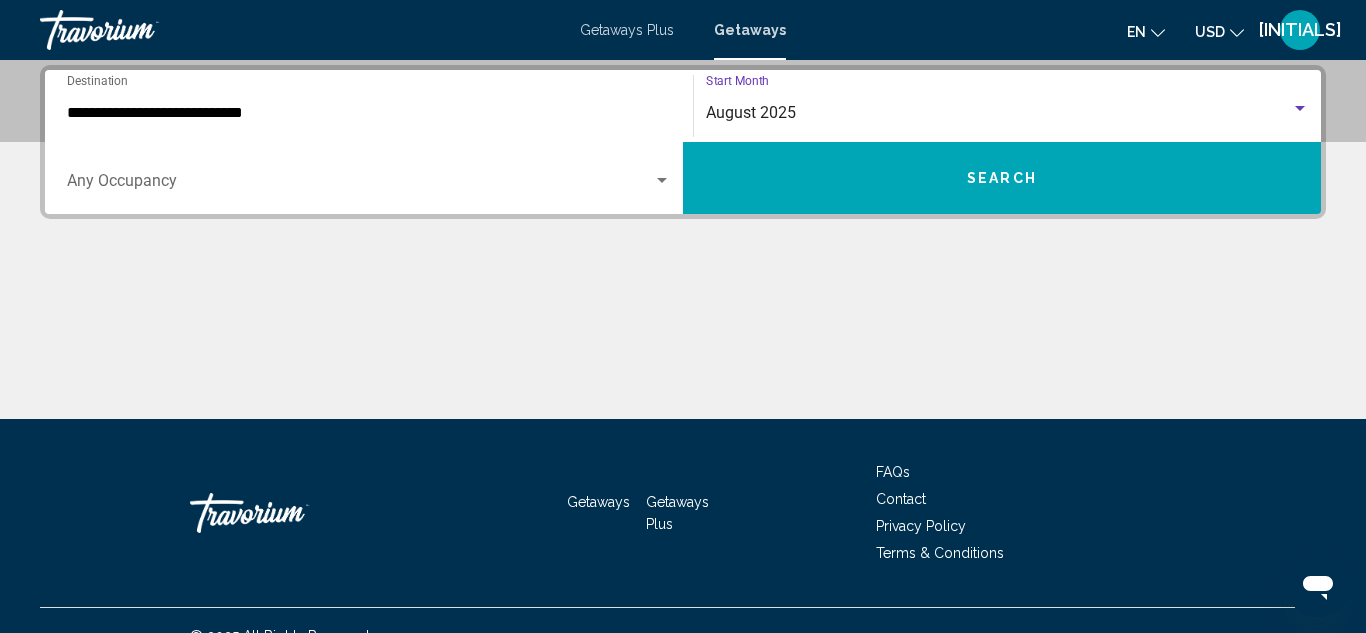 click on "Search" at bounding box center [1002, 179] 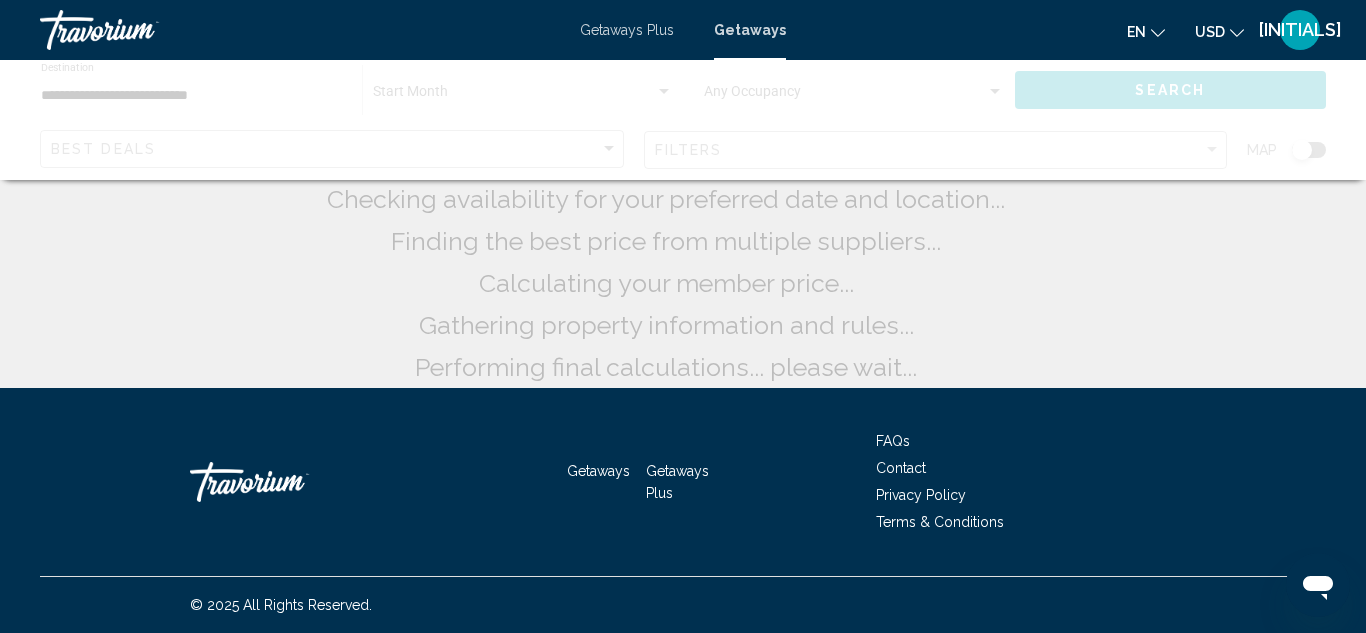 scroll, scrollTop: 0, scrollLeft: 0, axis: both 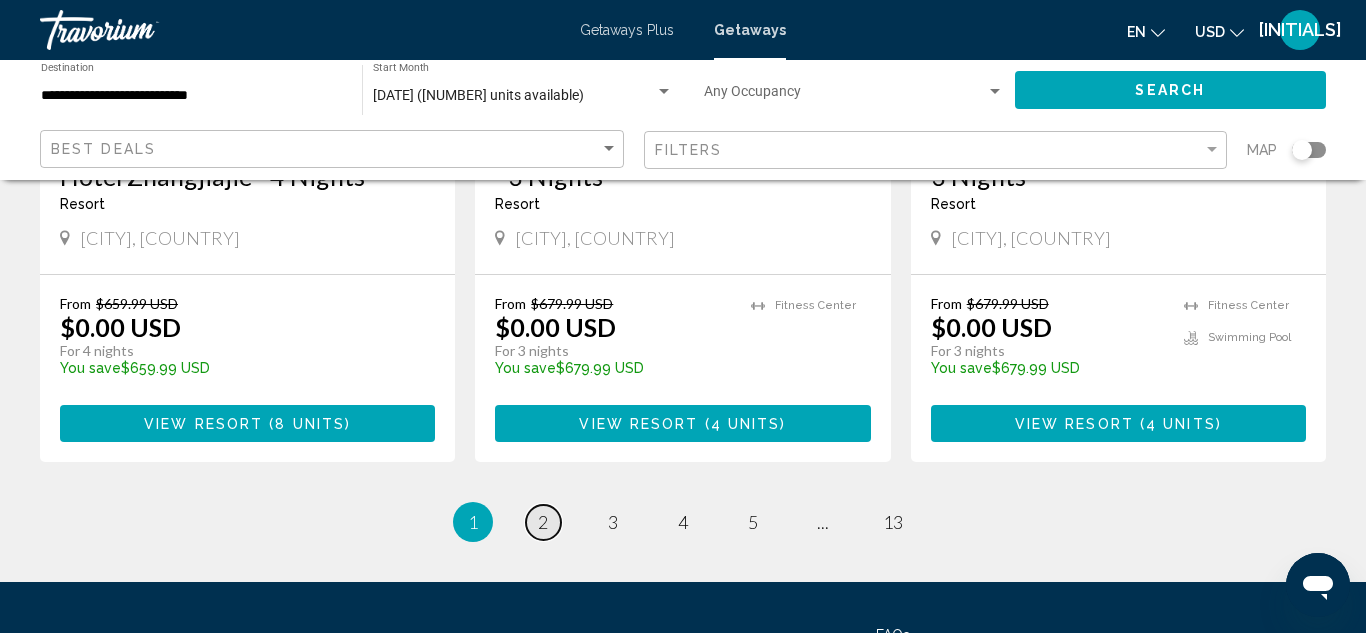 click on "2" at bounding box center [543, 522] 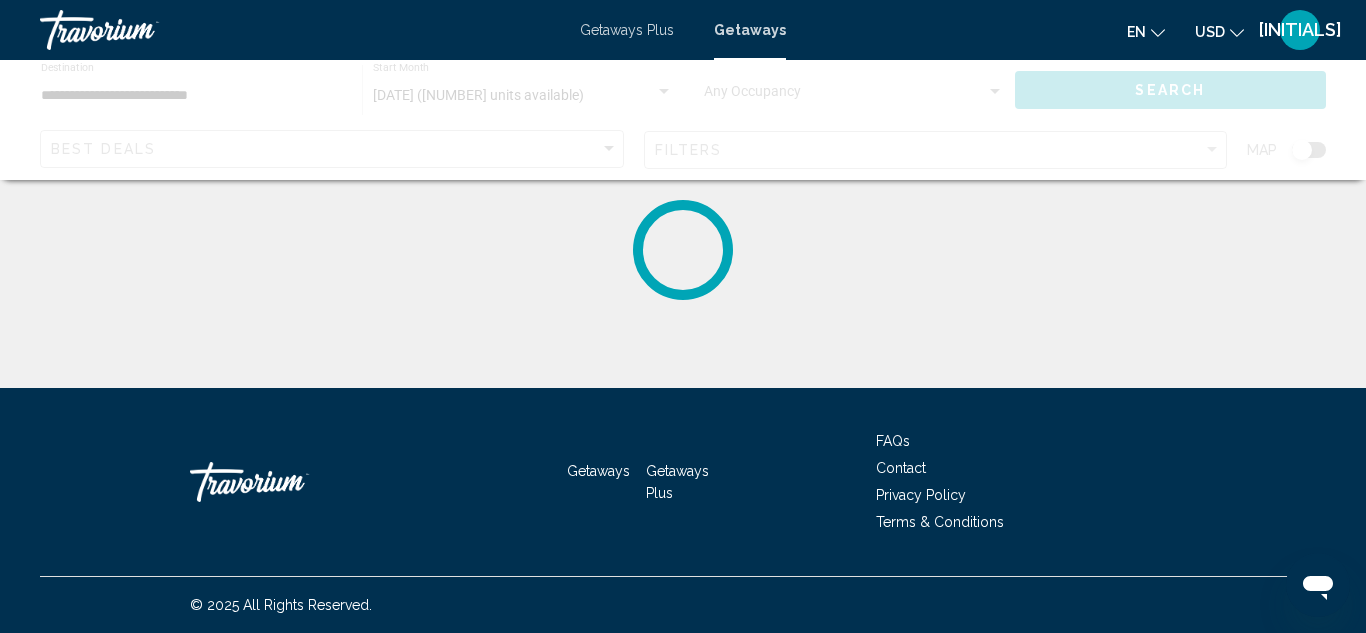 scroll, scrollTop: 0, scrollLeft: 0, axis: both 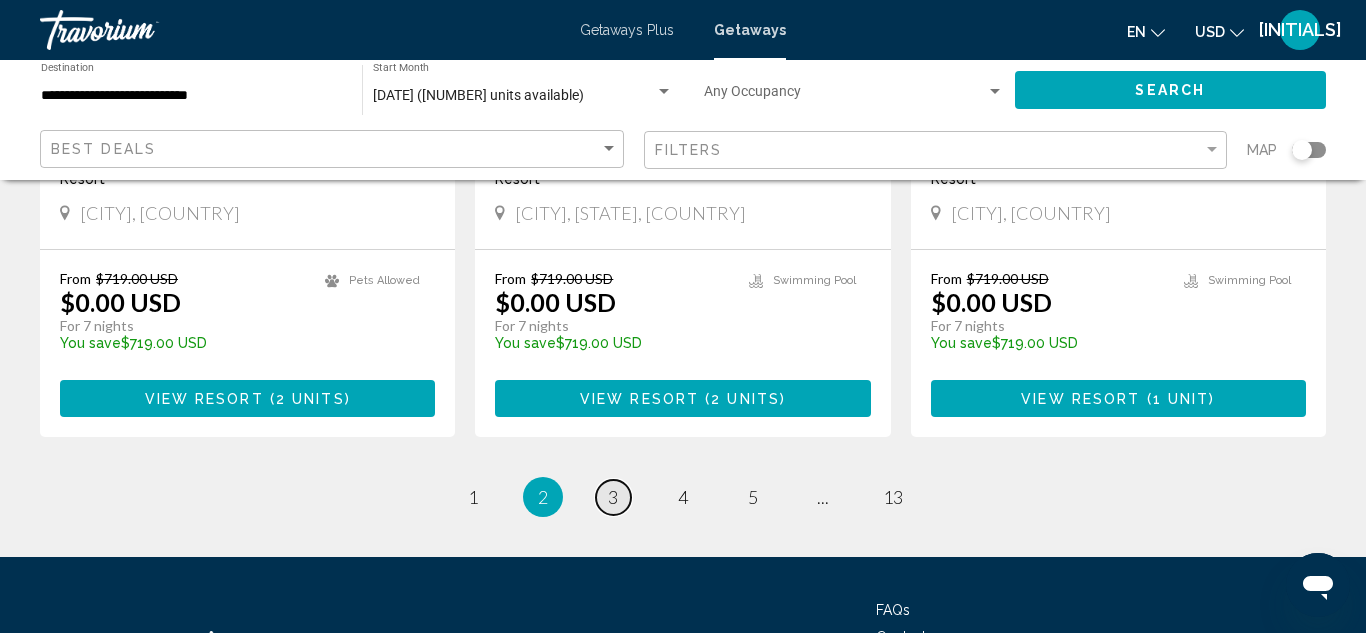 click on "3" at bounding box center [613, 497] 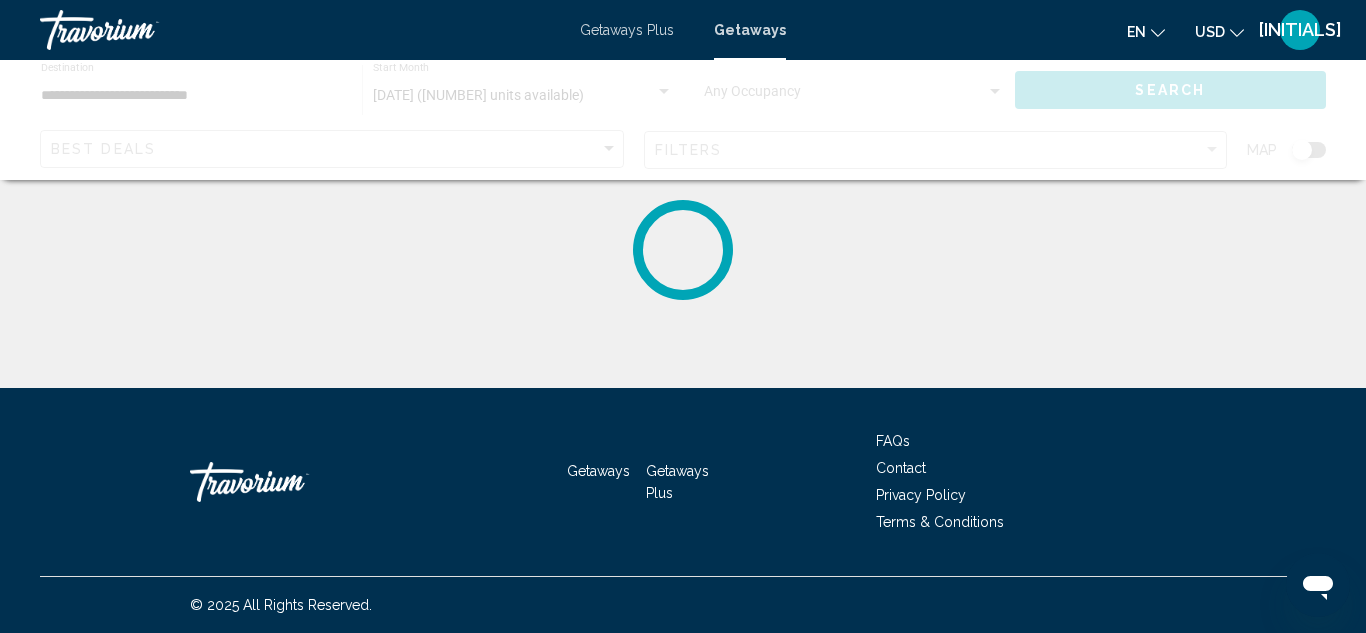 scroll, scrollTop: 0, scrollLeft: 0, axis: both 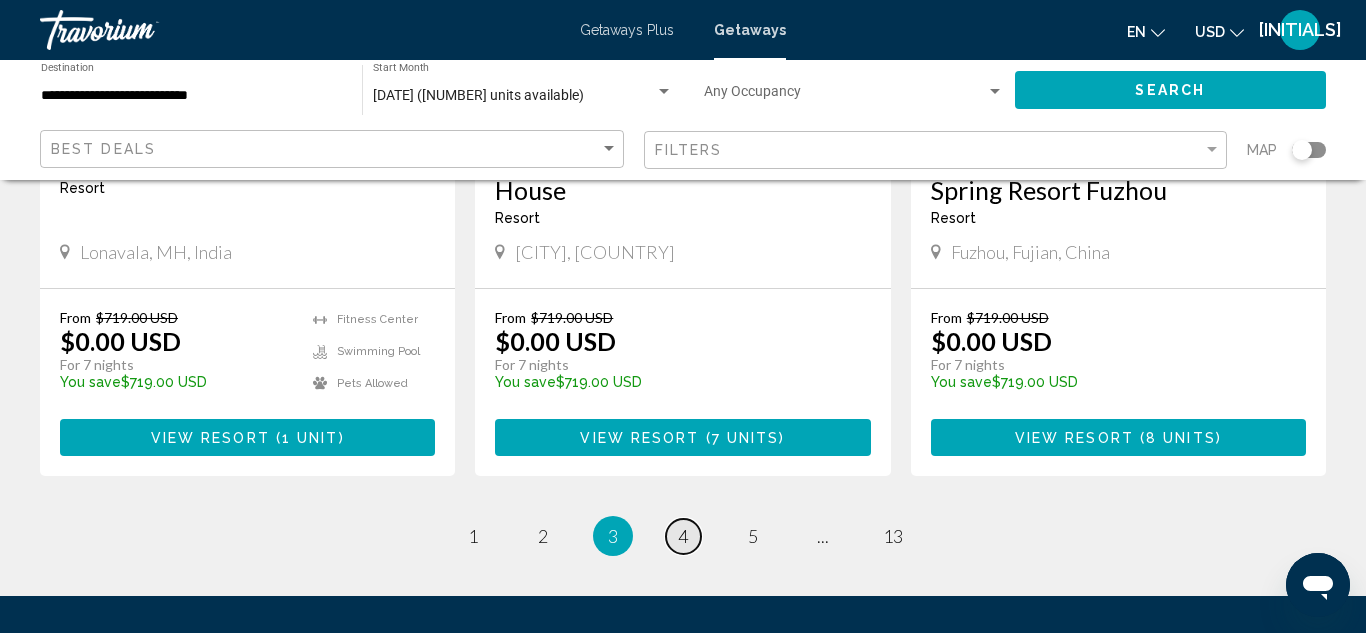 click on "4" at bounding box center (683, 536) 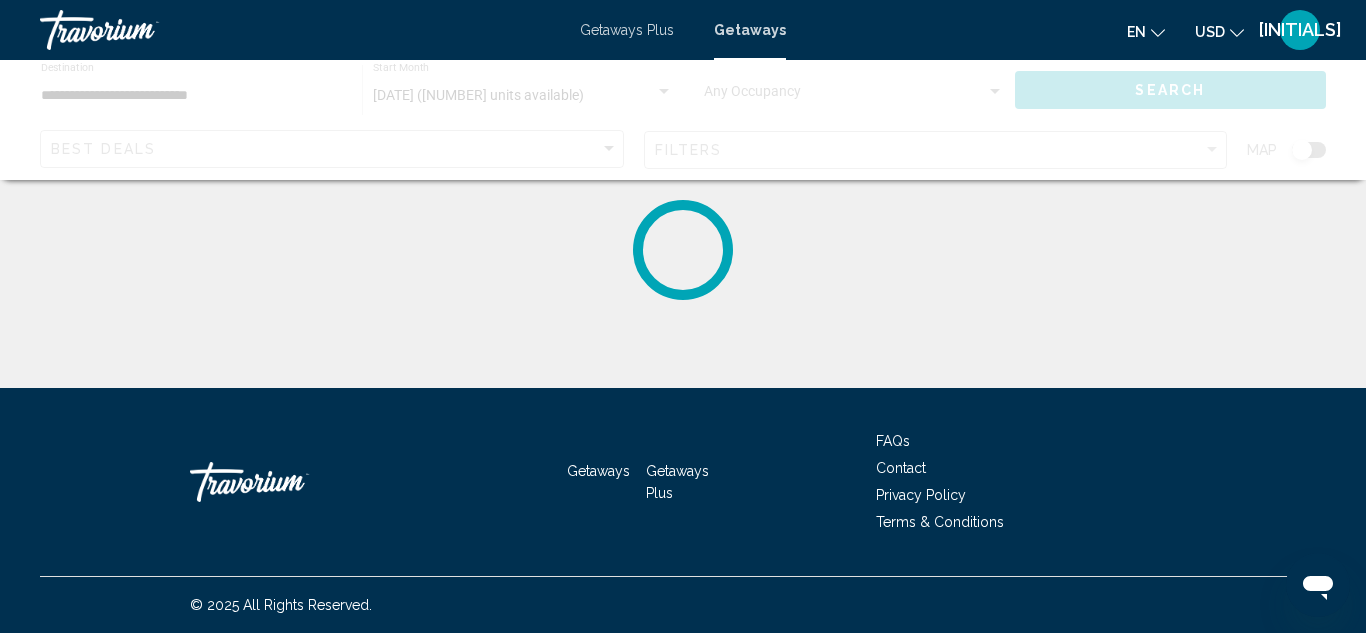scroll, scrollTop: 0, scrollLeft: 0, axis: both 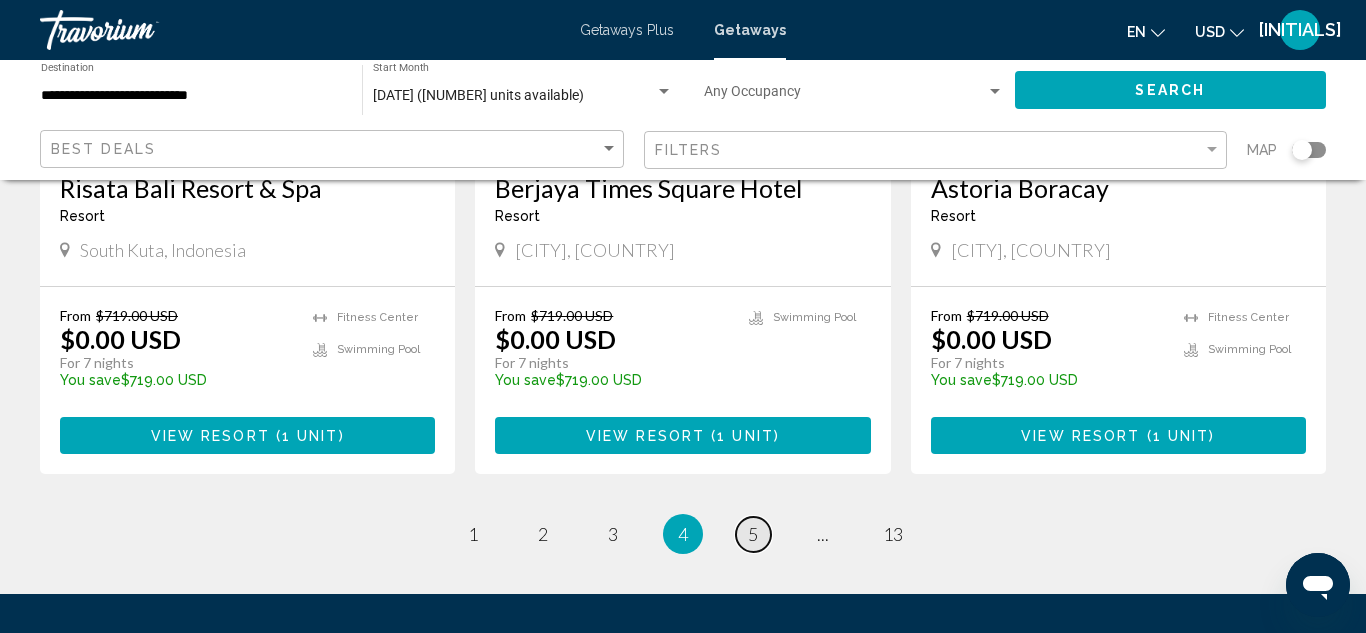 click on "page  5" at bounding box center (753, 534) 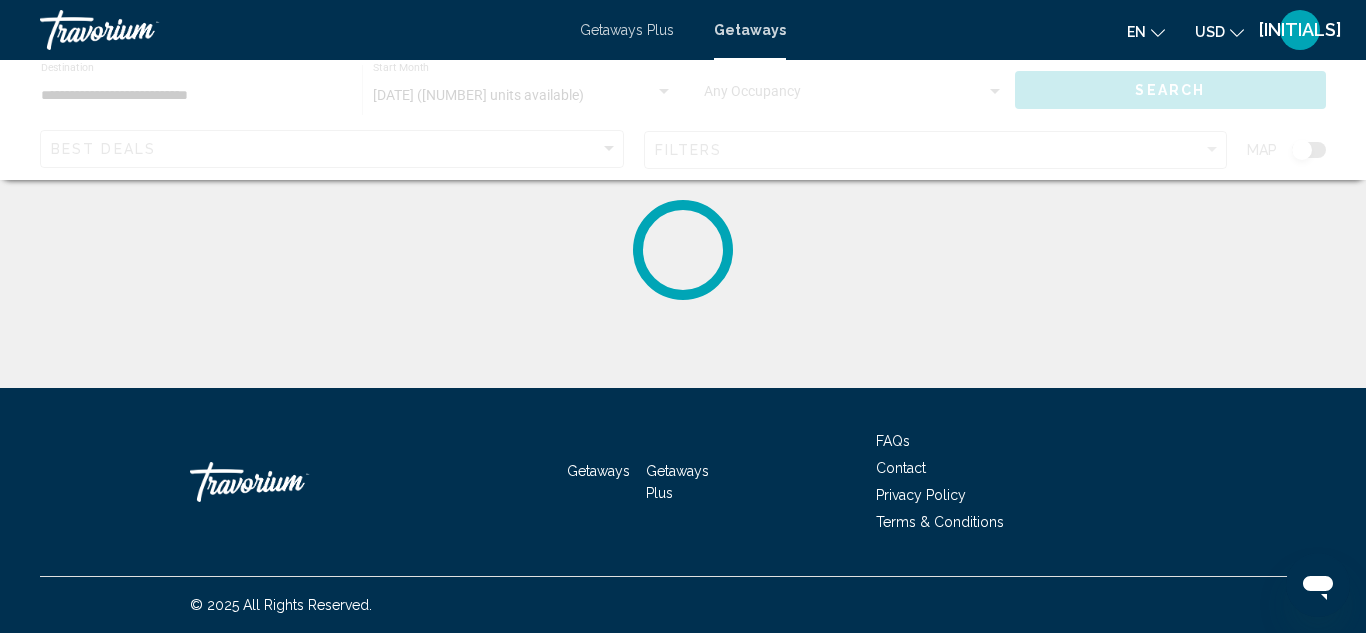 scroll, scrollTop: 0, scrollLeft: 0, axis: both 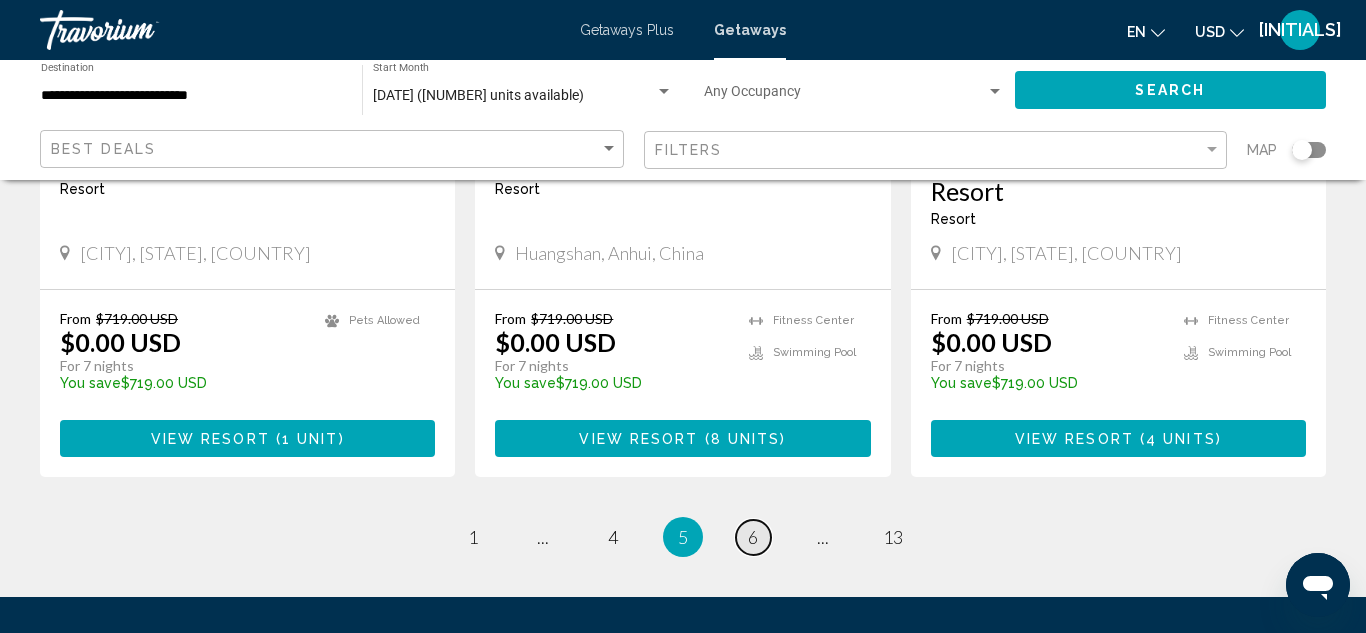 click on "page  6" at bounding box center (753, 537) 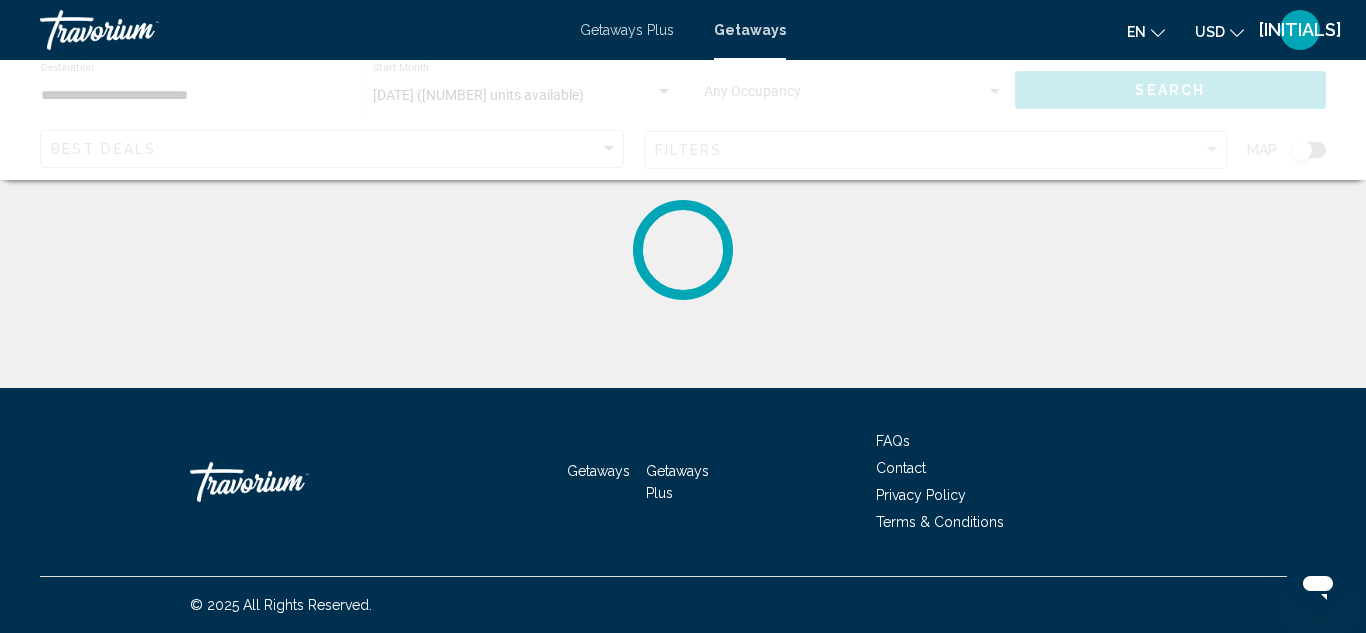 scroll, scrollTop: 0, scrollLeft: 0, axis: both 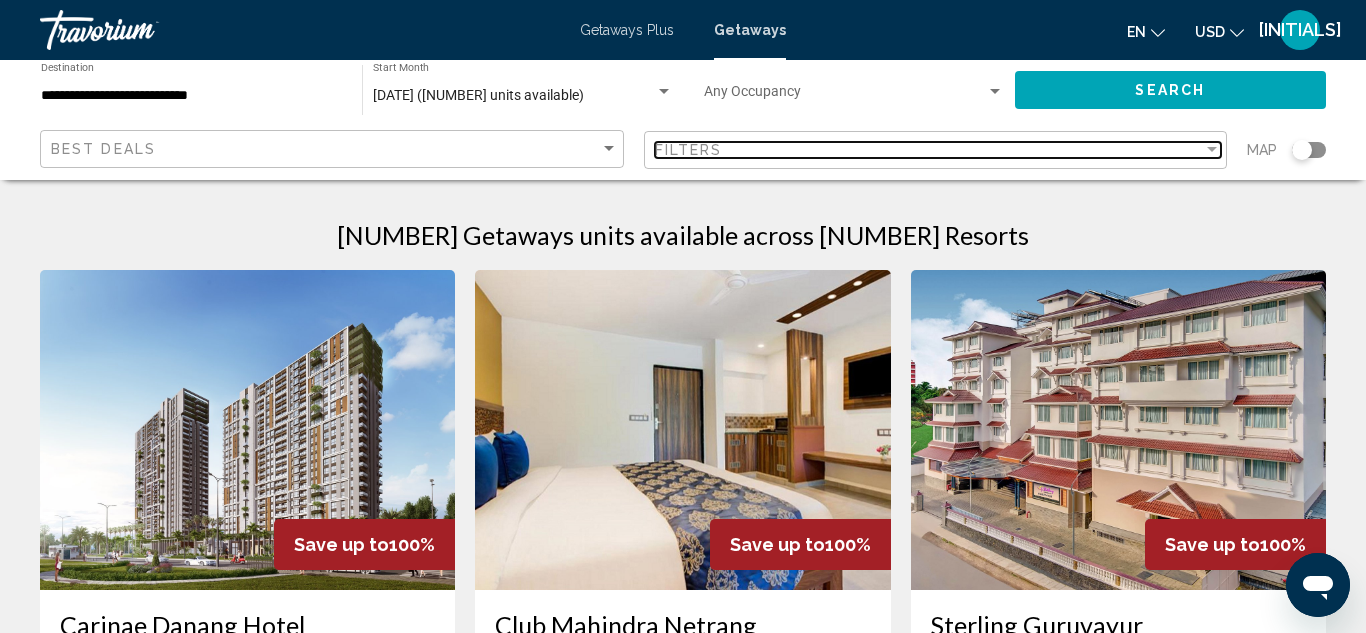 click at bounding box center (1212, 149) 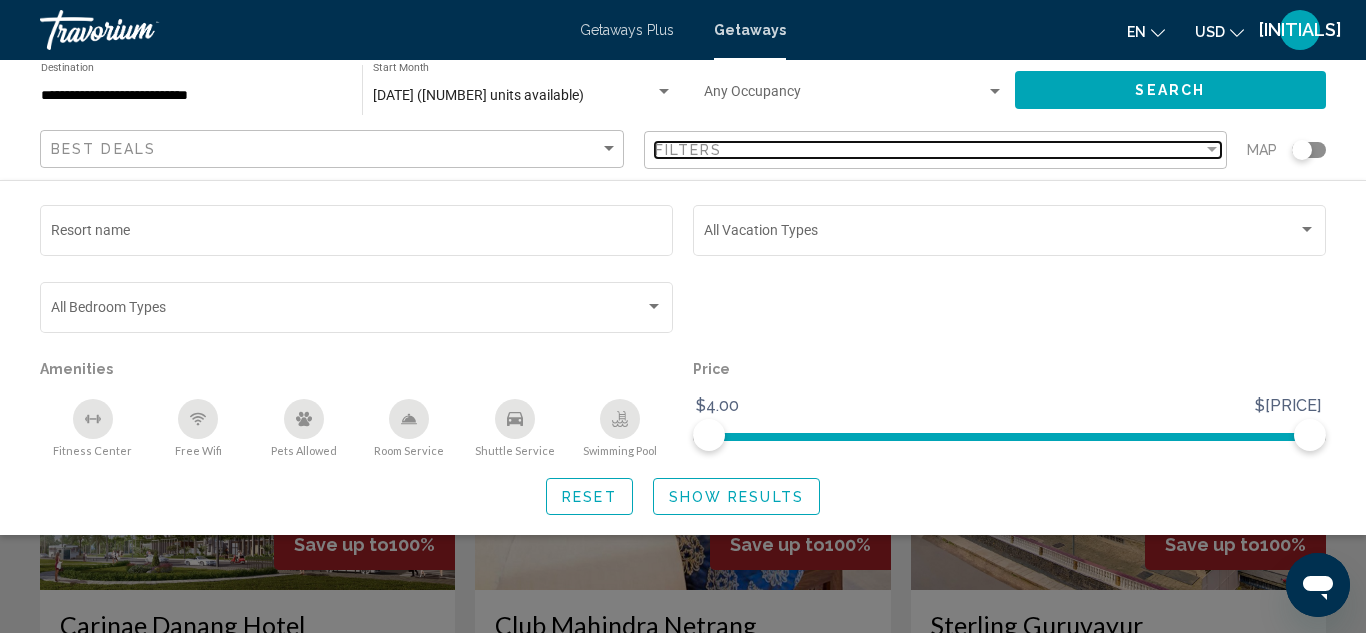 click at bounding box center (1212, 149) 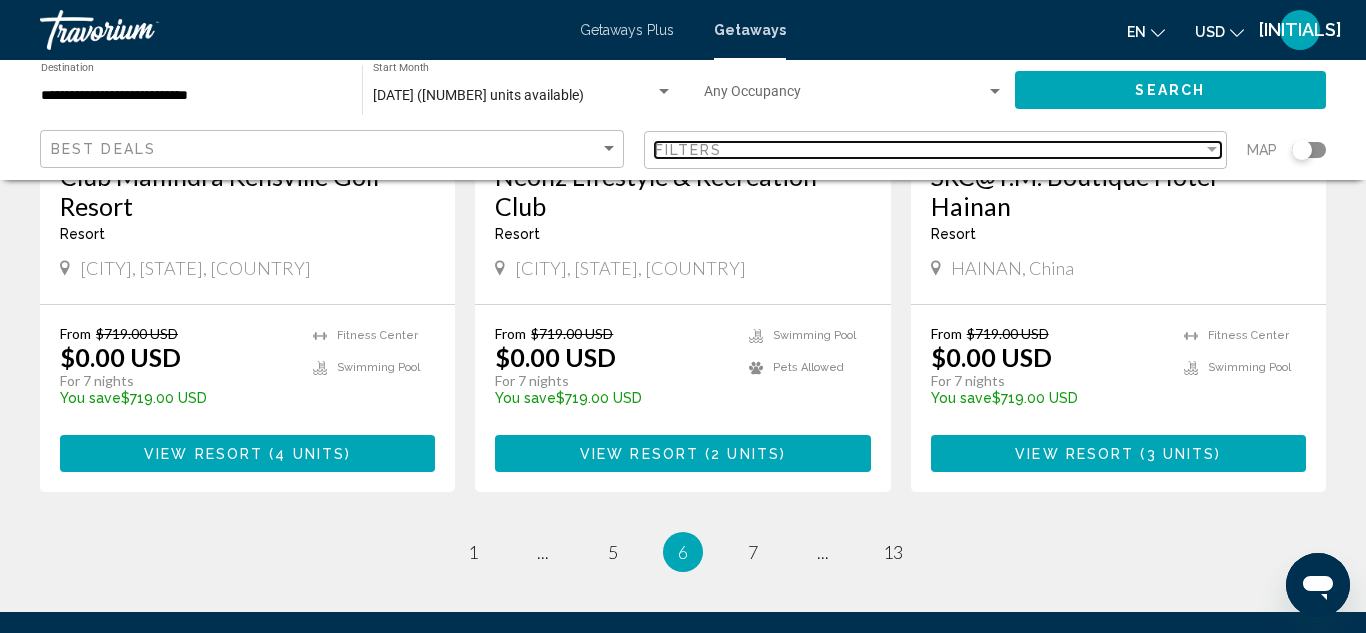 scroll, scrollTop: 2499, scrollLeft: 0, axis: vertical 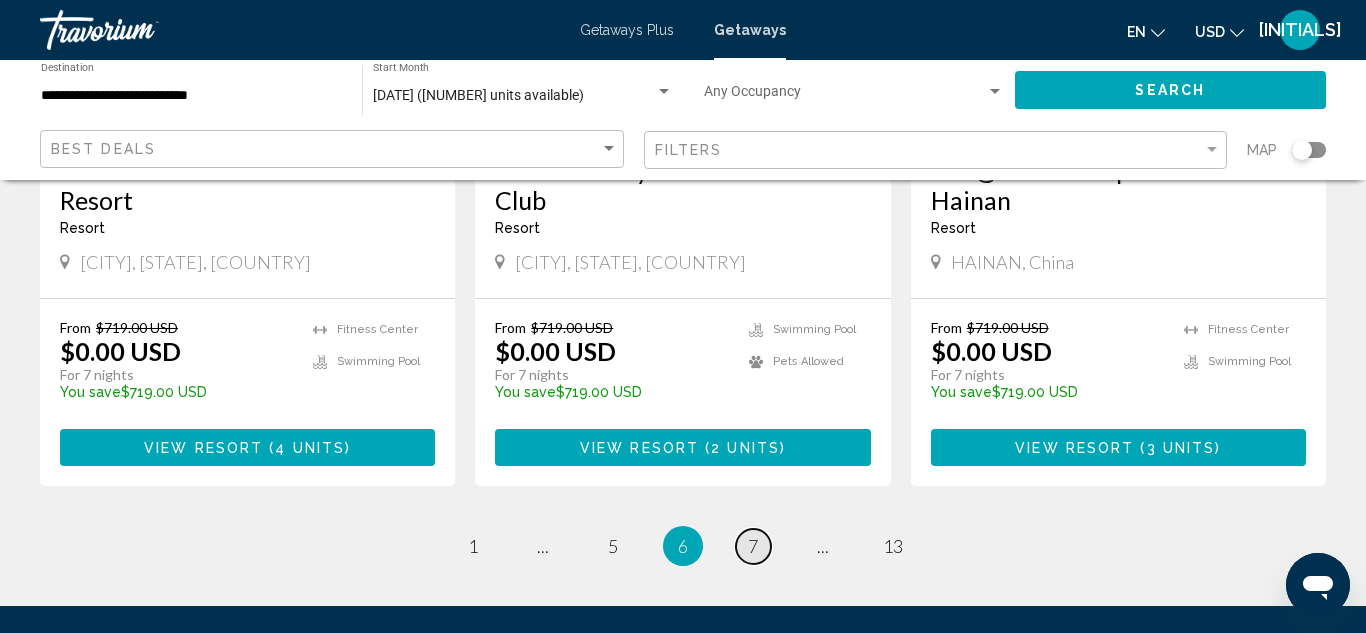 click on "page  7" at bounding box center [753, 546] 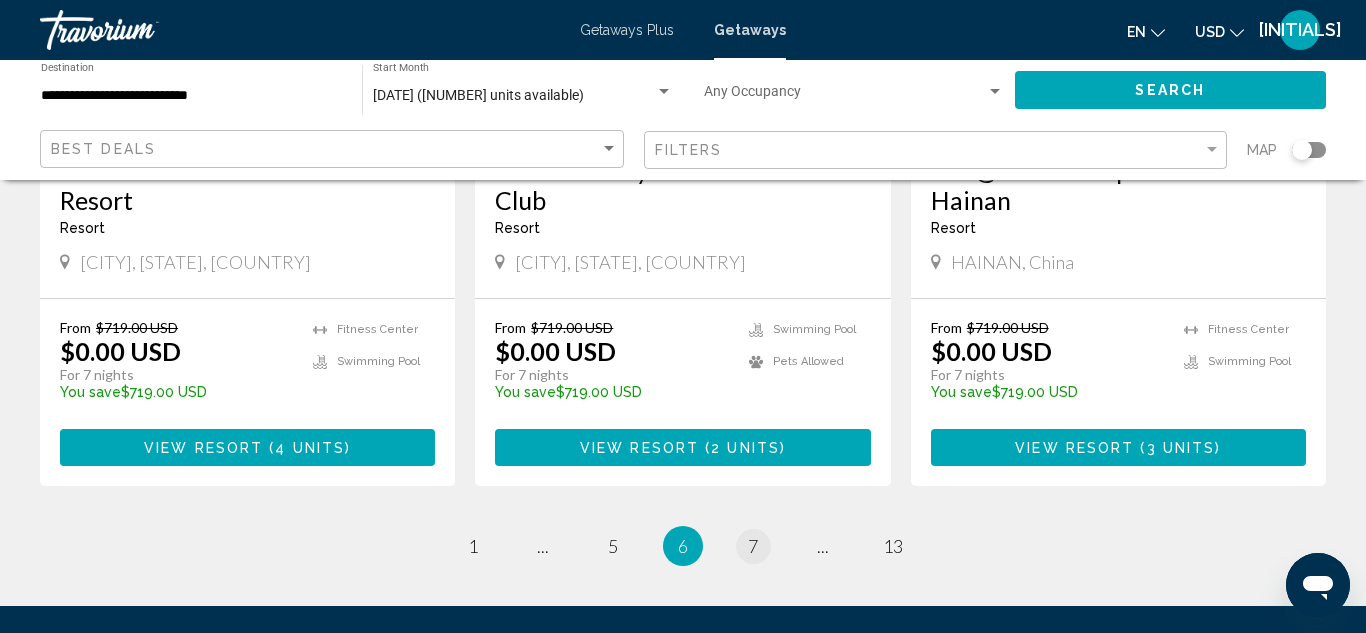 scroll, scrollTop: 0, scrollLeft: 0, axis: both 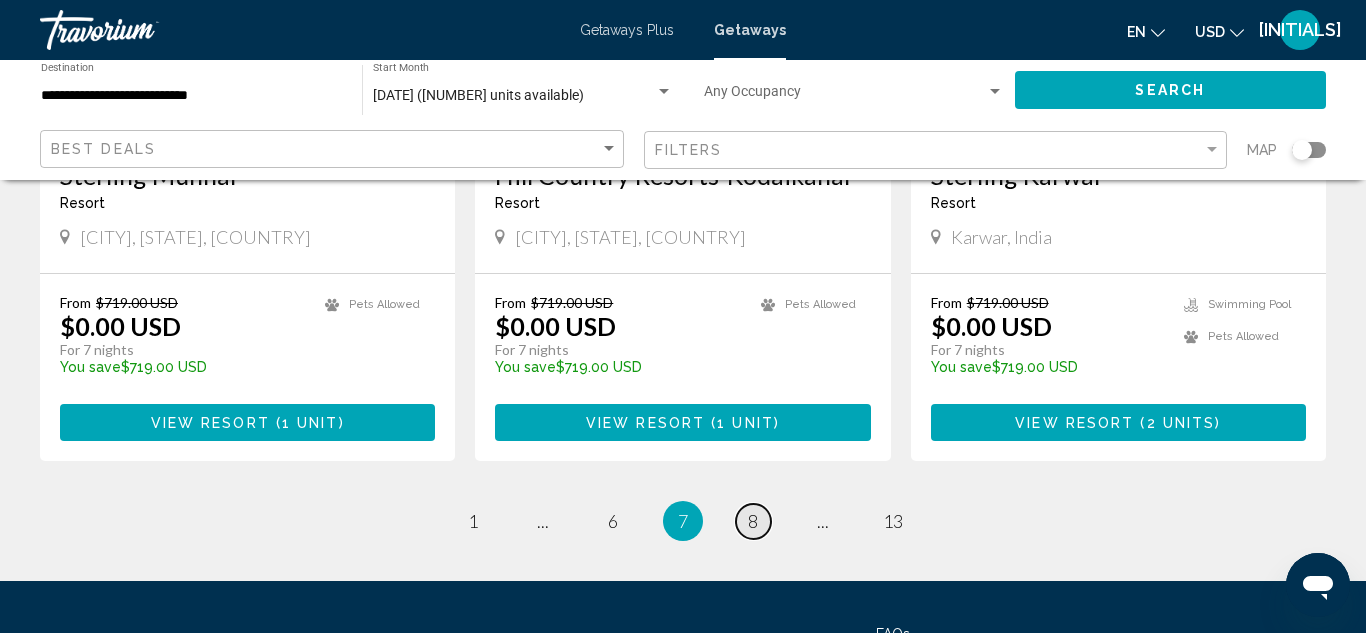 click on "8" at bounding box center (753, 521) 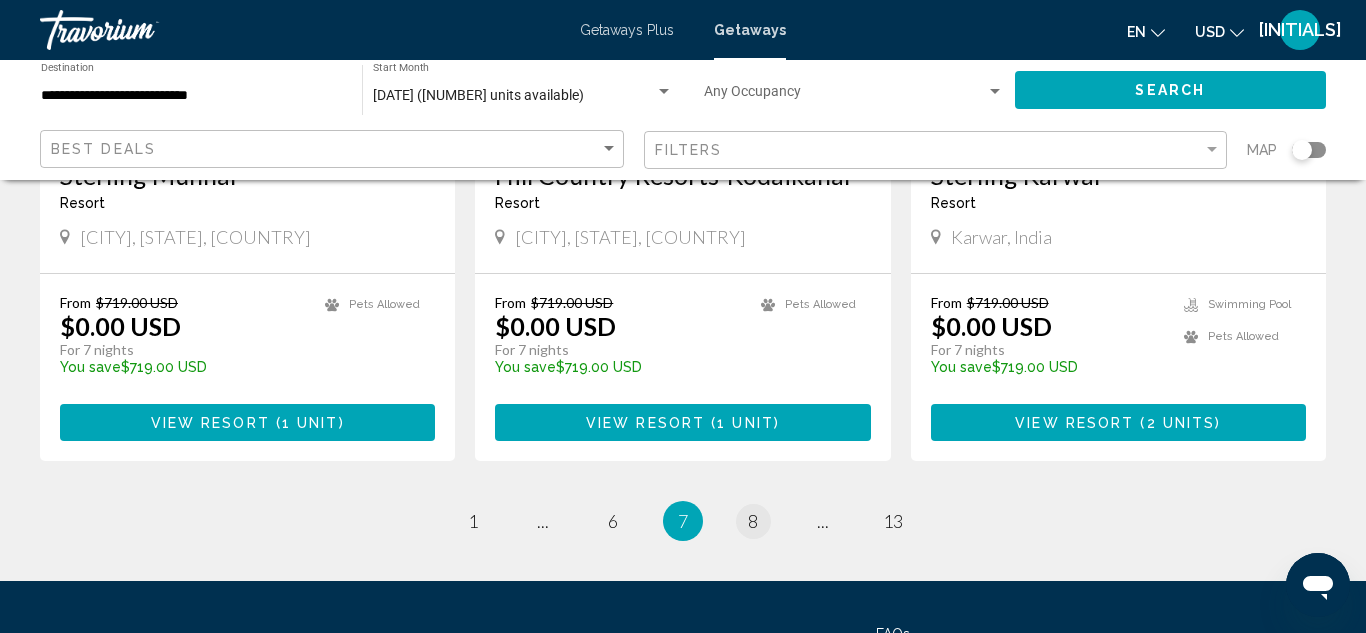 scroll, scrollTop: 0, scrollLeft: 0, axis: both 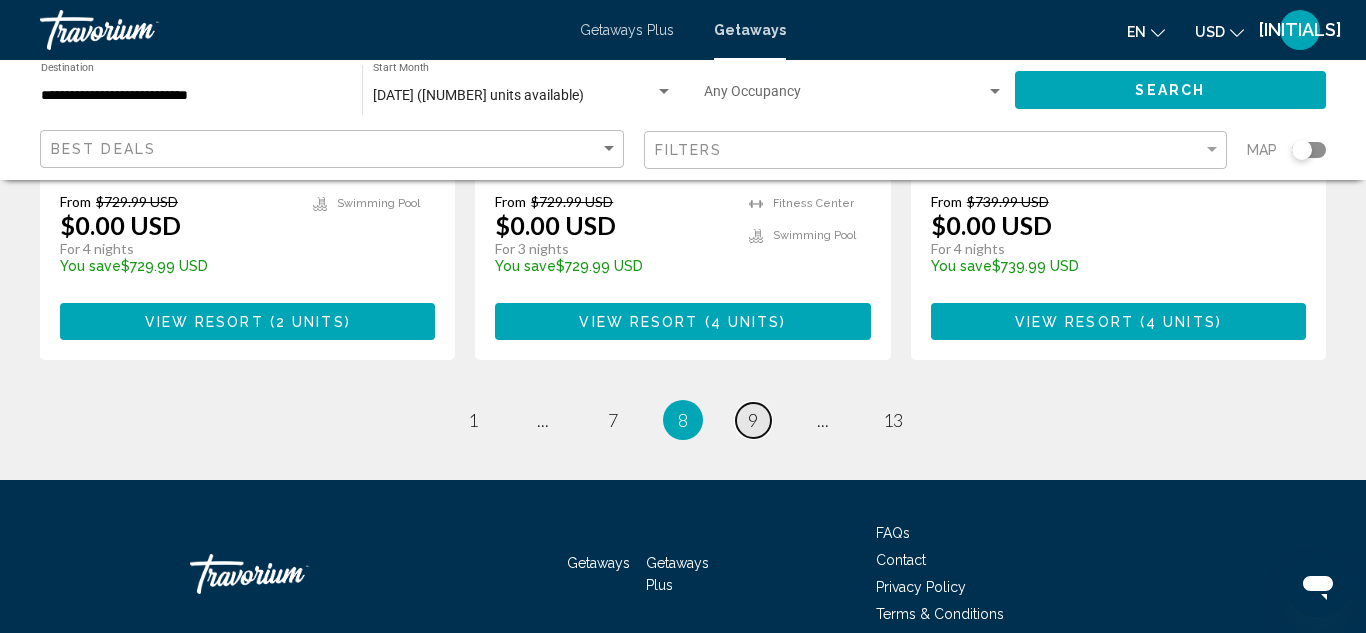 click on "9" at bounding box center (753, 420) 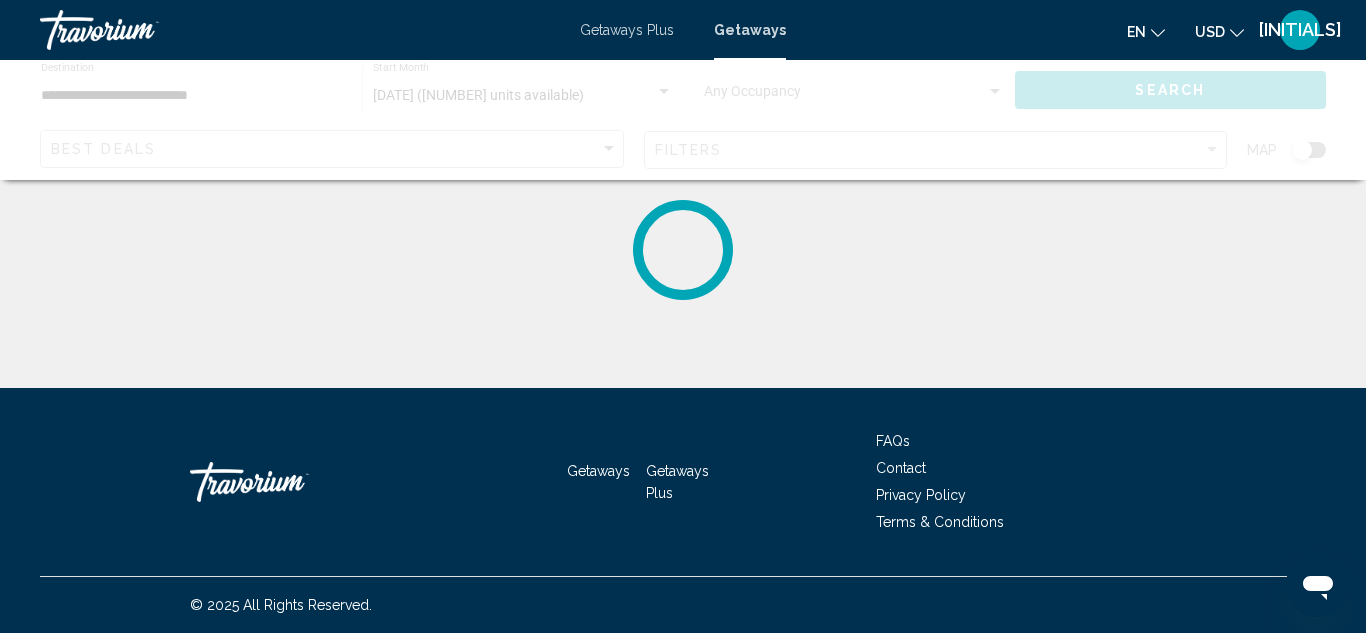 scroll, scrollTop: 0, scrollLeft: 0, axis: both 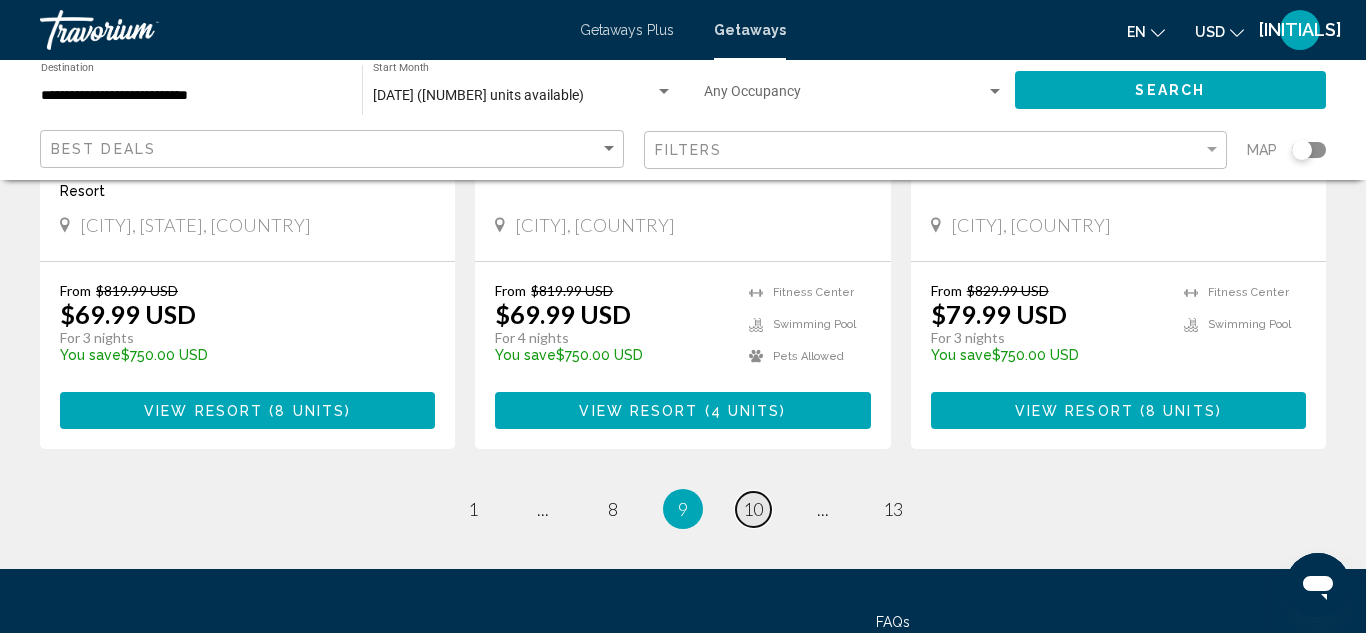 click on "10" at bounding box center [753, 509] 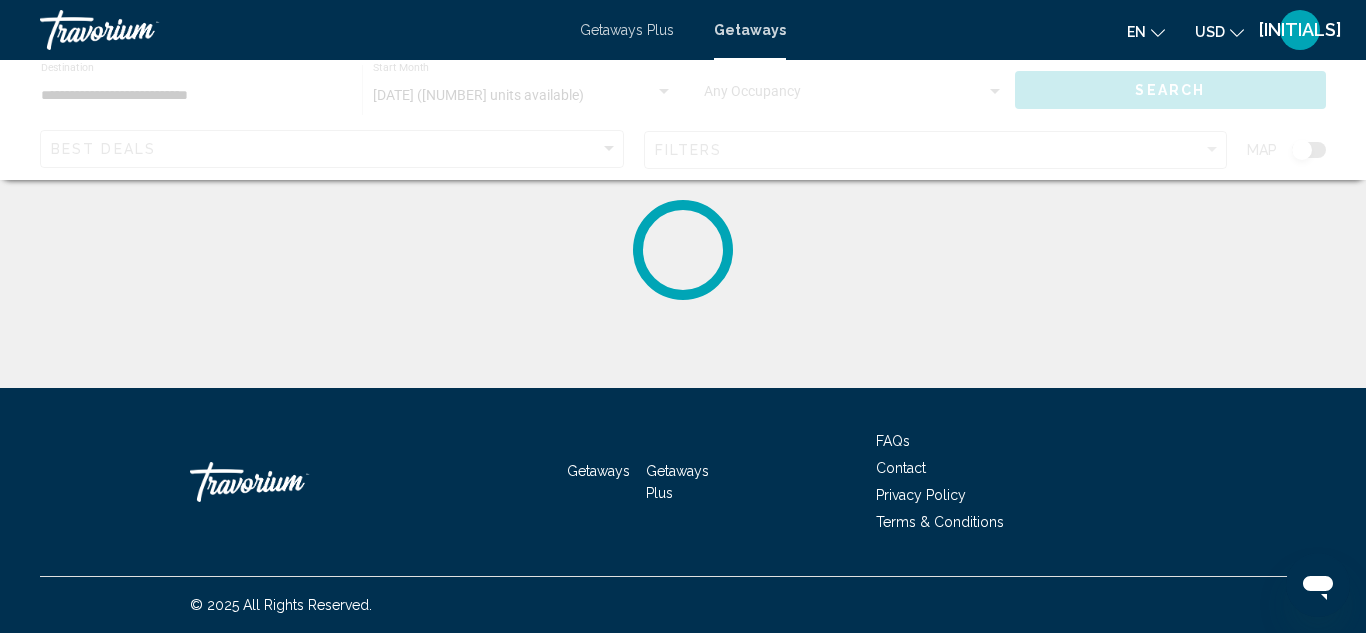 scroll, scrollTop: 0, scrollLeft: 0, axis: both 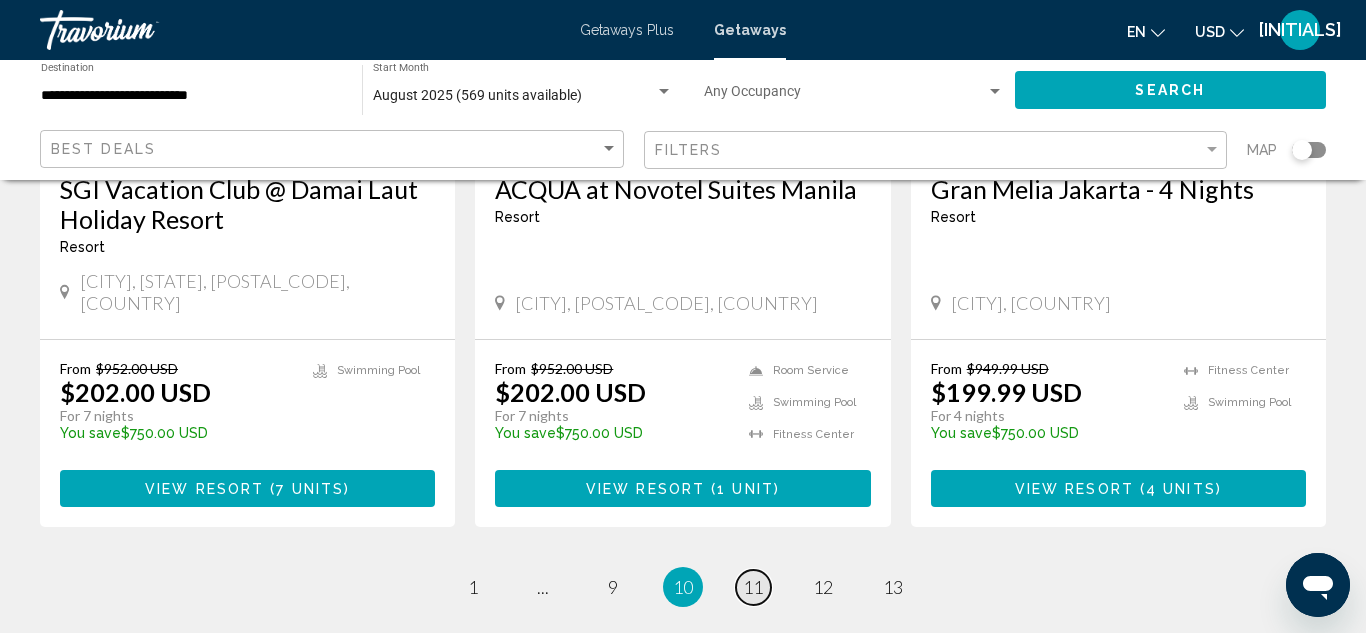 click on "11" at bounding box center [753, 587] 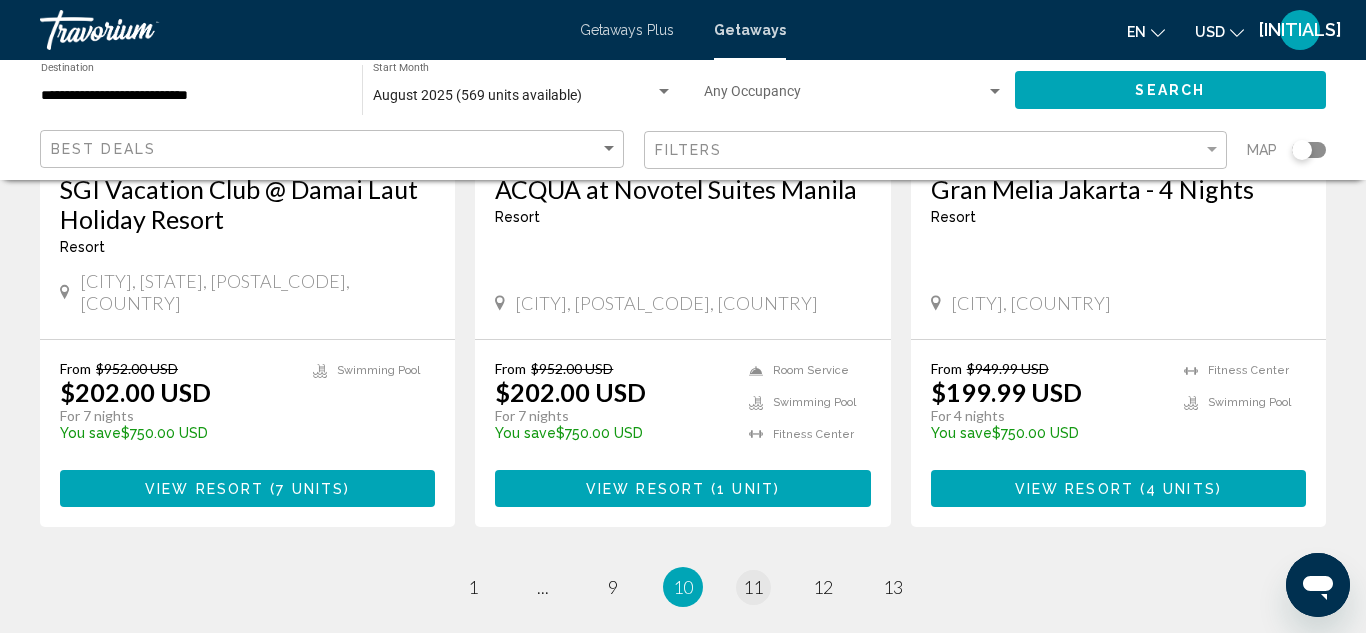 scroll, scrollTop: 0, scrollLeft: 0, axis: both 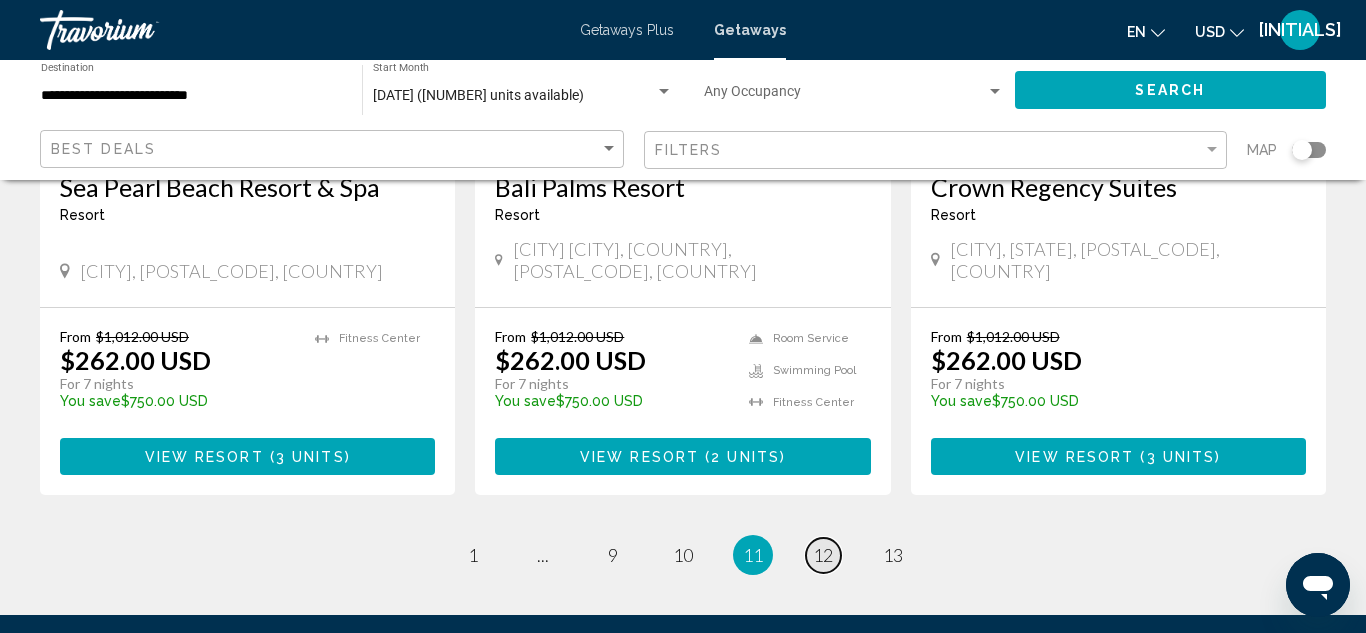 click on "12" at bounding box center (823, 555) 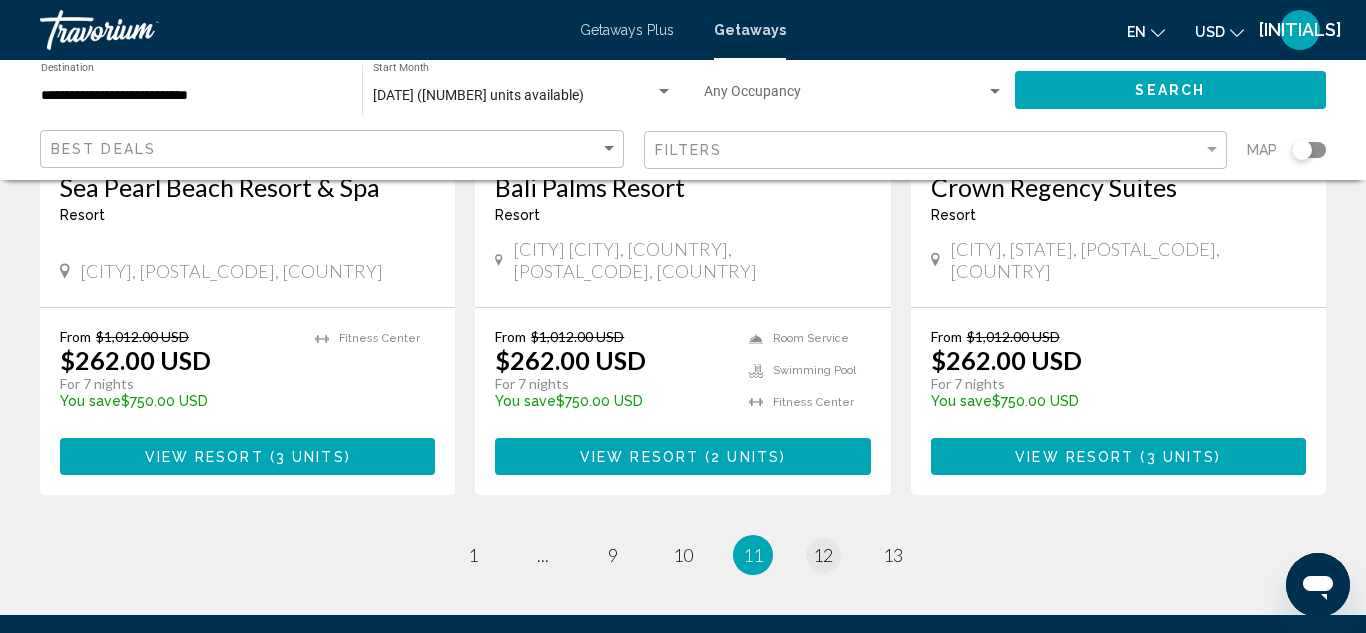 scroll, scrollTop: 0, scrollLeft: 0, axis: both 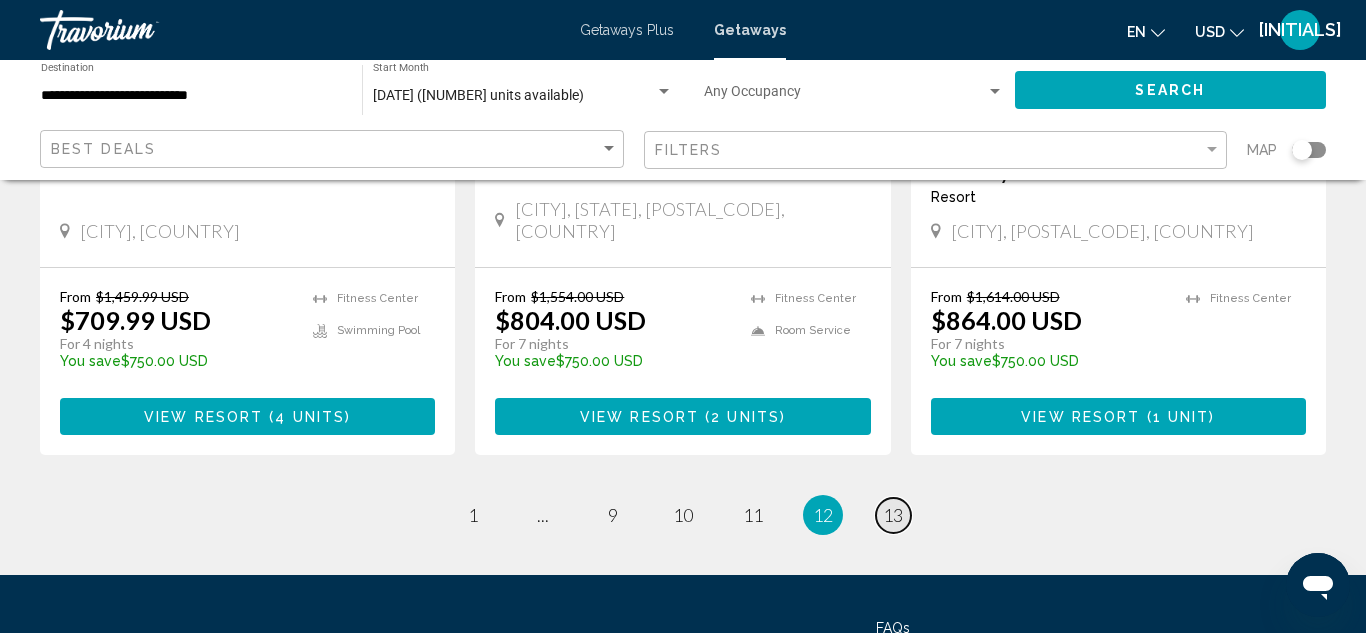 click on "13" at bounding box center [893, 515] 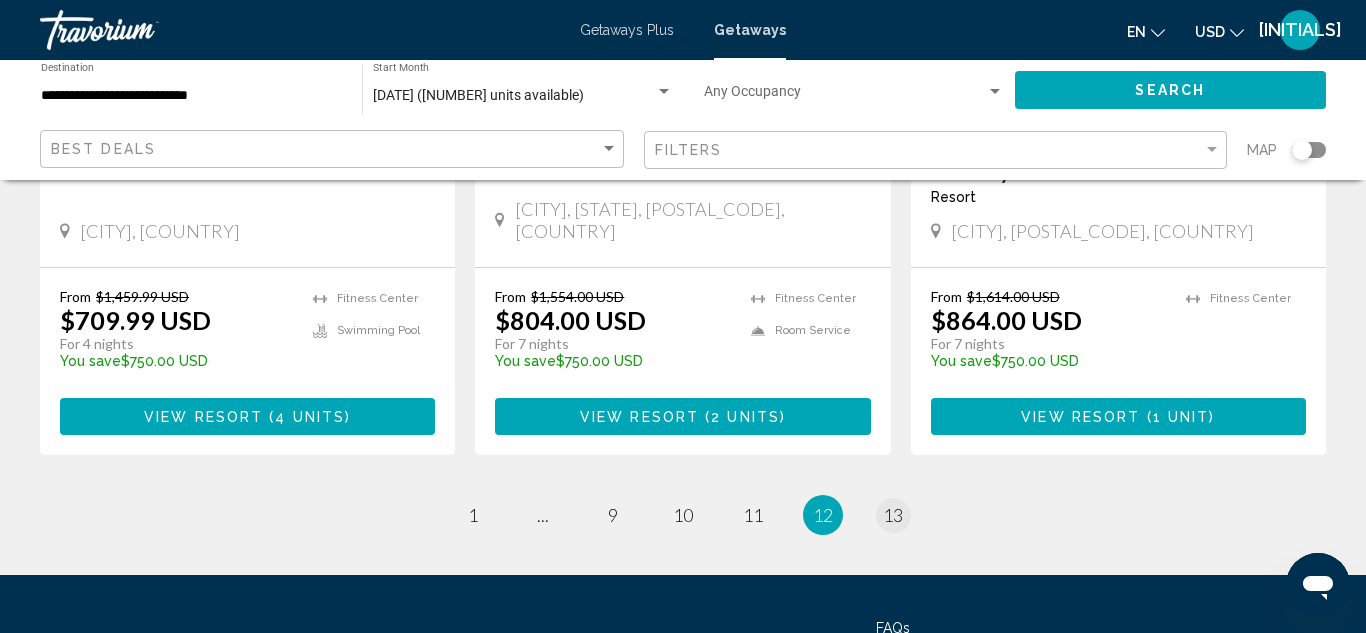 scroll, scrollTop: 0, scrollLeft: 0, axis: both 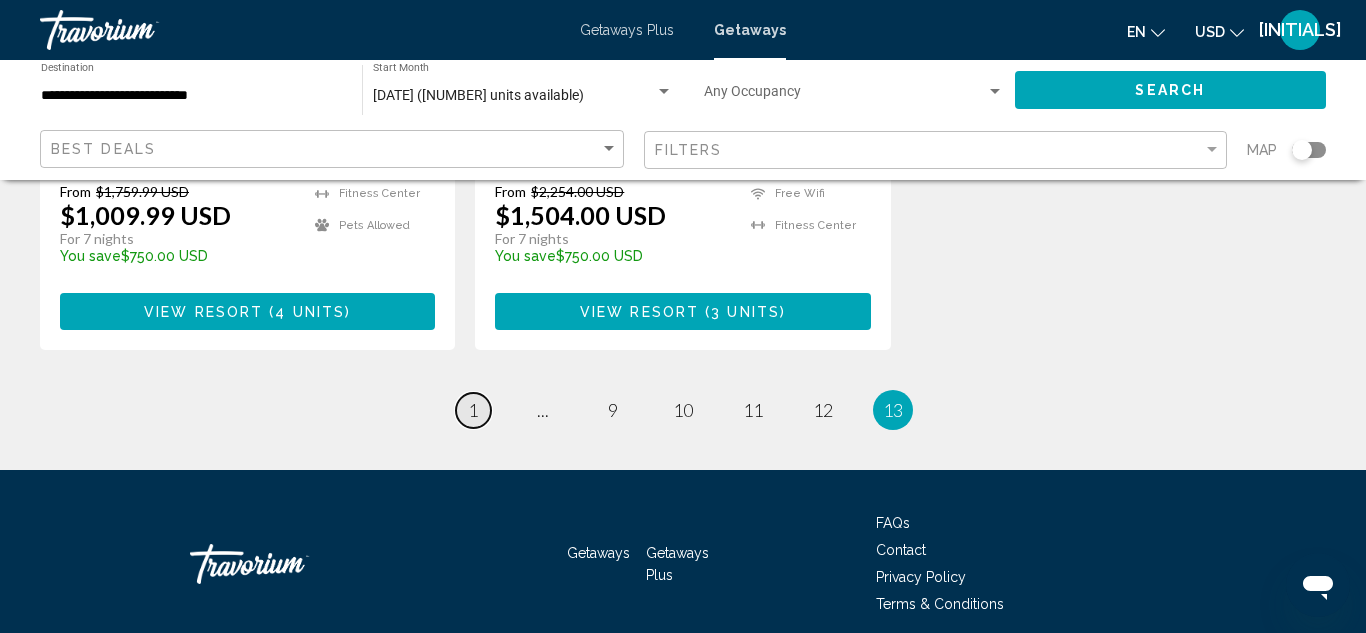 click on "1" at bounding box center [473, 410] 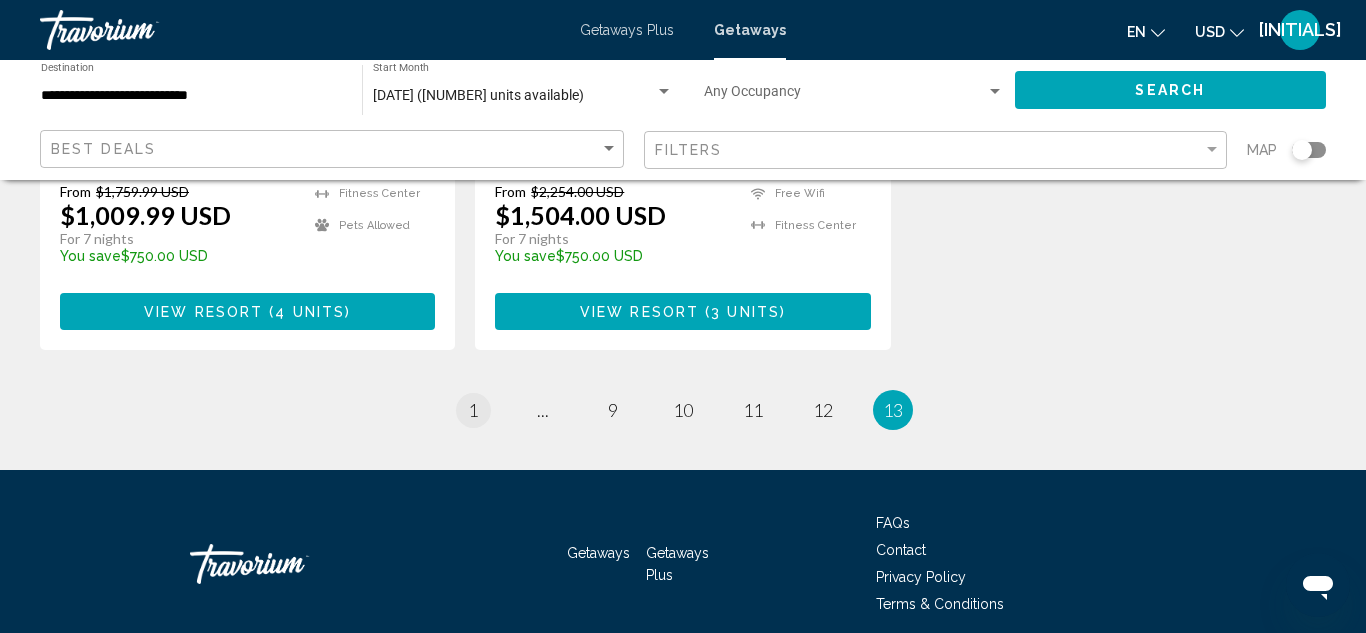 scroll, scrollTop: 0, scrollLeft: 0, axis: both 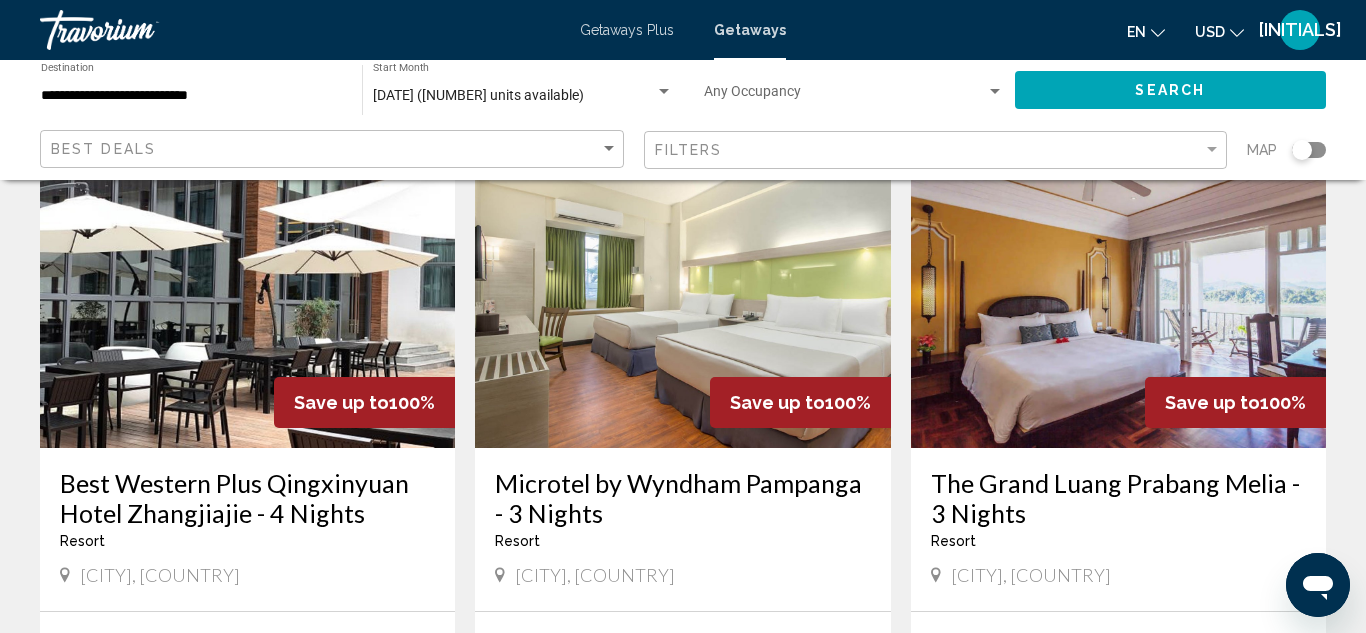 click on "Microtel by Wyndham Pampanga - 3 Nights" at bounding box center (682, 498) 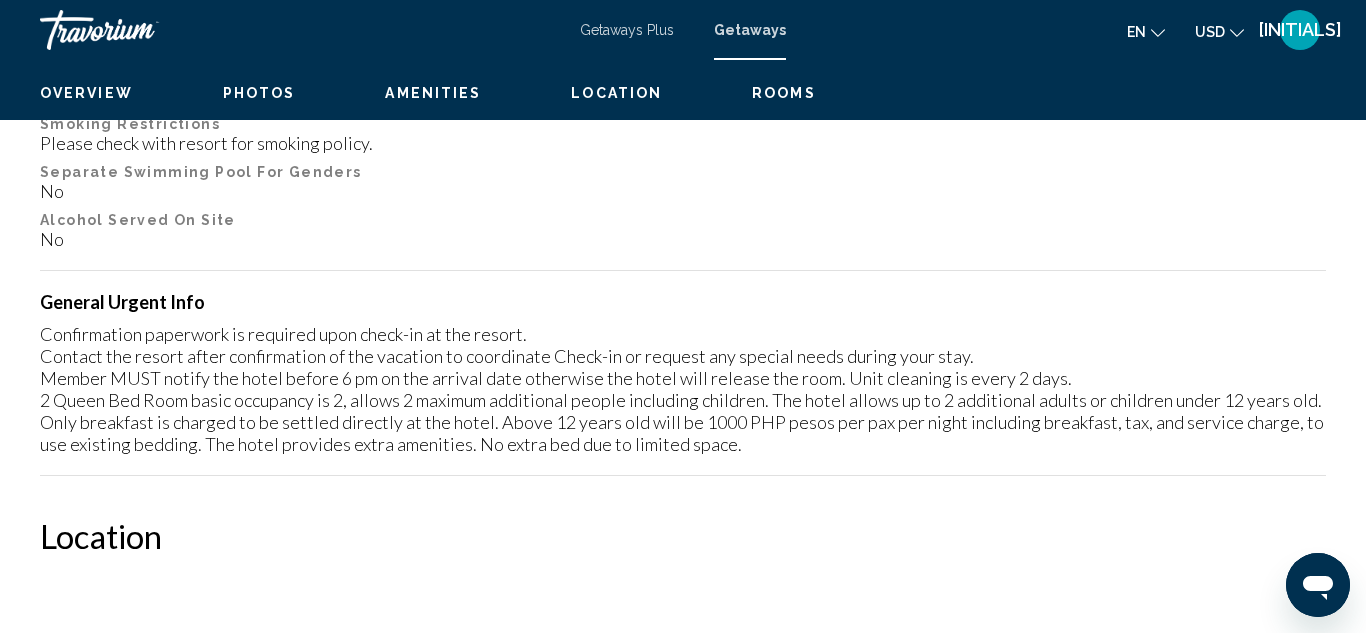scroll, scrollTop: 219, scrollLeft: 0, axis: vertical 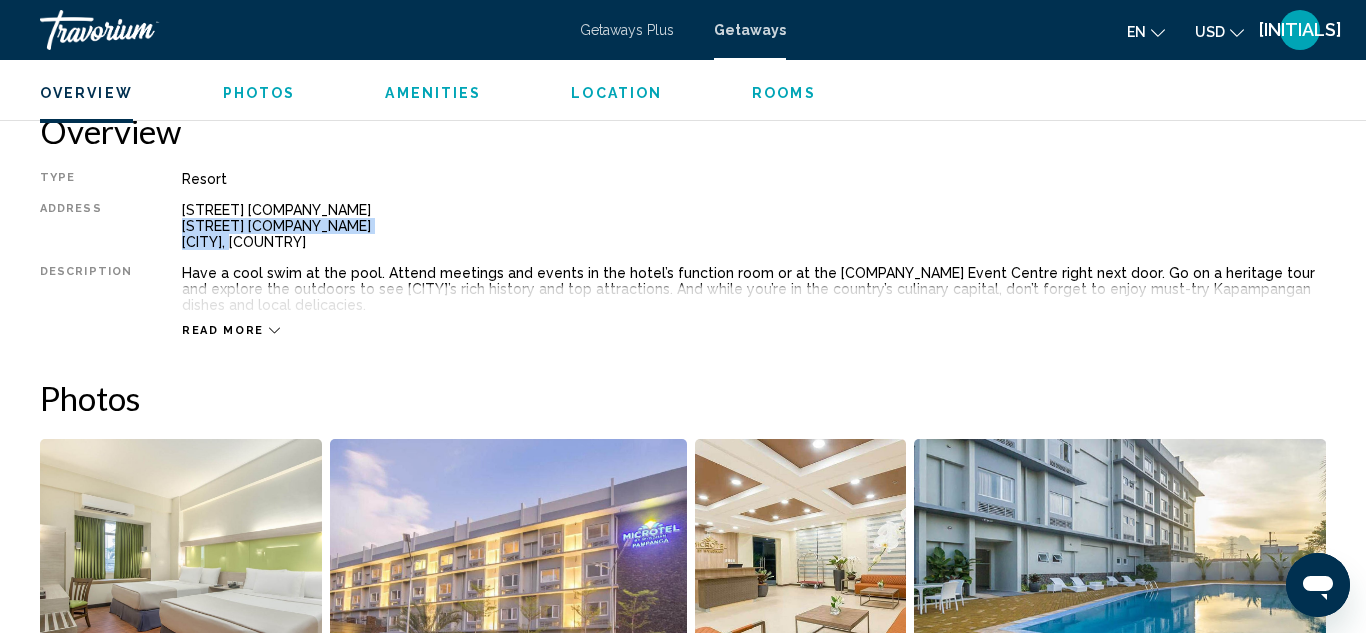 drag, startPoint x: 174, startPoint y: 219, endPoint x: 251, endPoint y: 244, distance: 80.95678 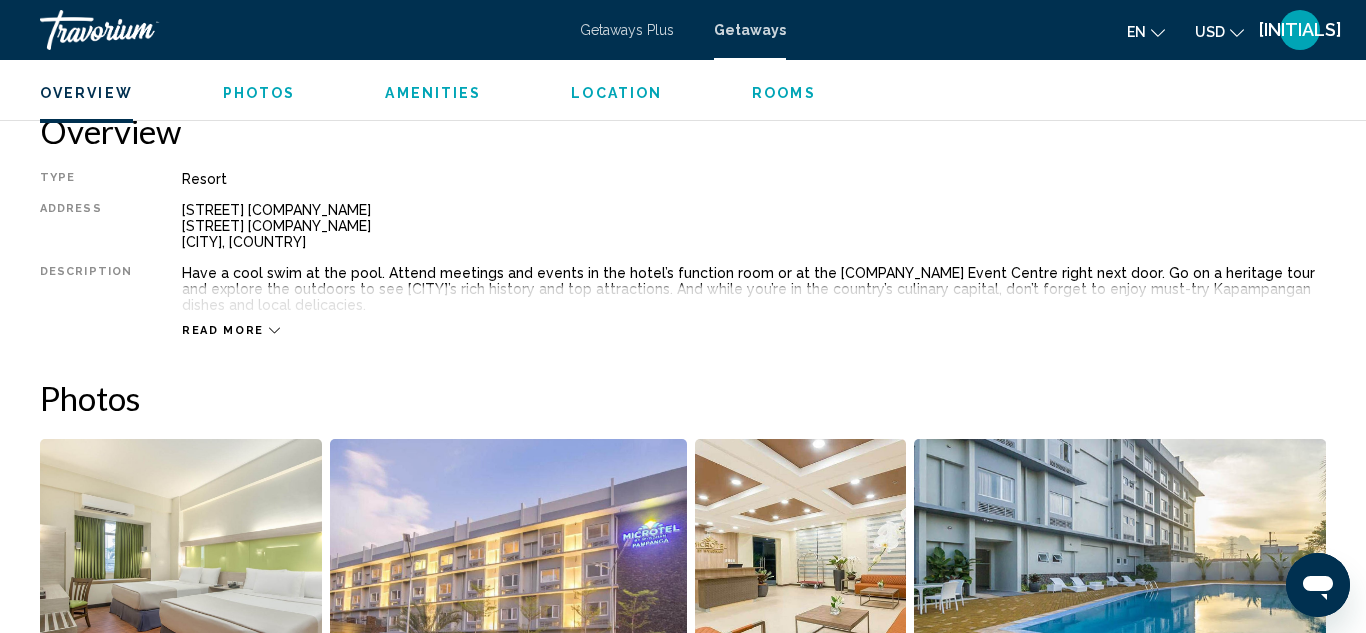 drag, startPoint x: 173, startPoint y: 205, endPoint x: 339, endPoint y: 243, distance: 170.29387 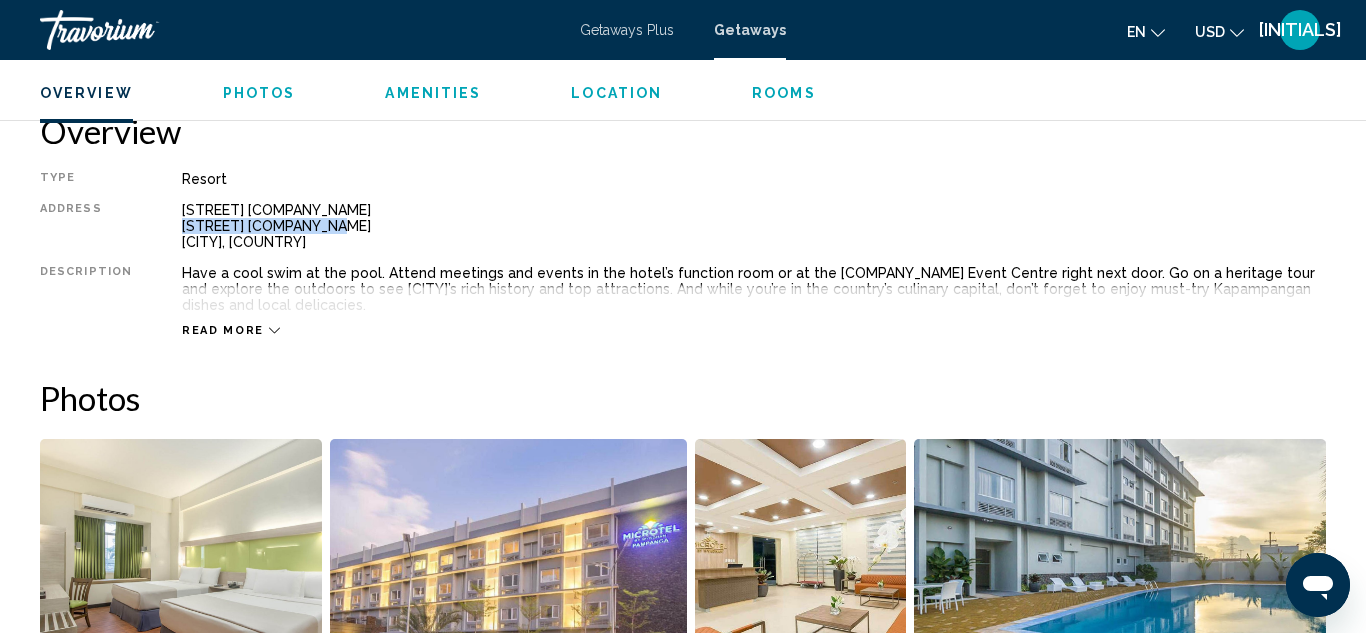 drag, startPoint x: 177, startPoint y: 229, endPoint x: 341, endPoint y: 228, distance: 164.00305 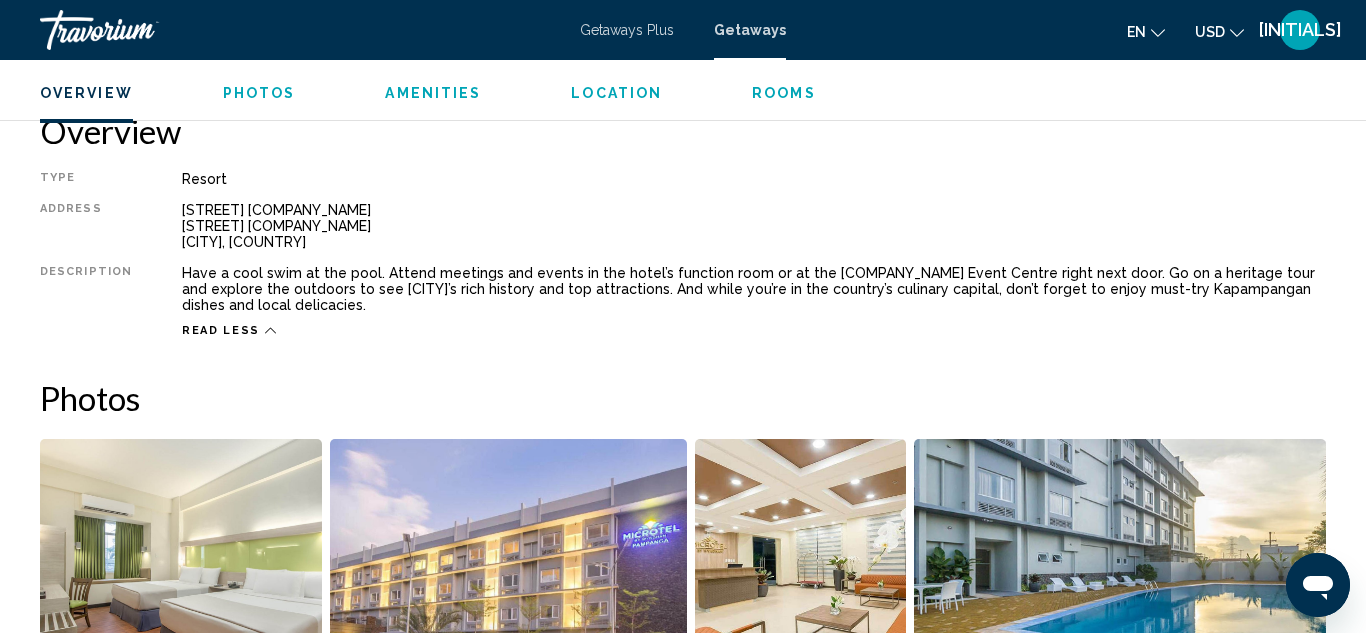 click on "Have a cool swim at the pool. Attend meetings and events in the hotel’s function room or at the [COMPANY_NAME] Event Centre right next door. Go on a heritage tour and explore the outdoors to see [CITY]’s rich history and top attractions. And while you’re in the country’s culinary capital, don’t forget to enjoy must-try Kapampangan dishes and local delicacies." at bounding box center (754, 289) 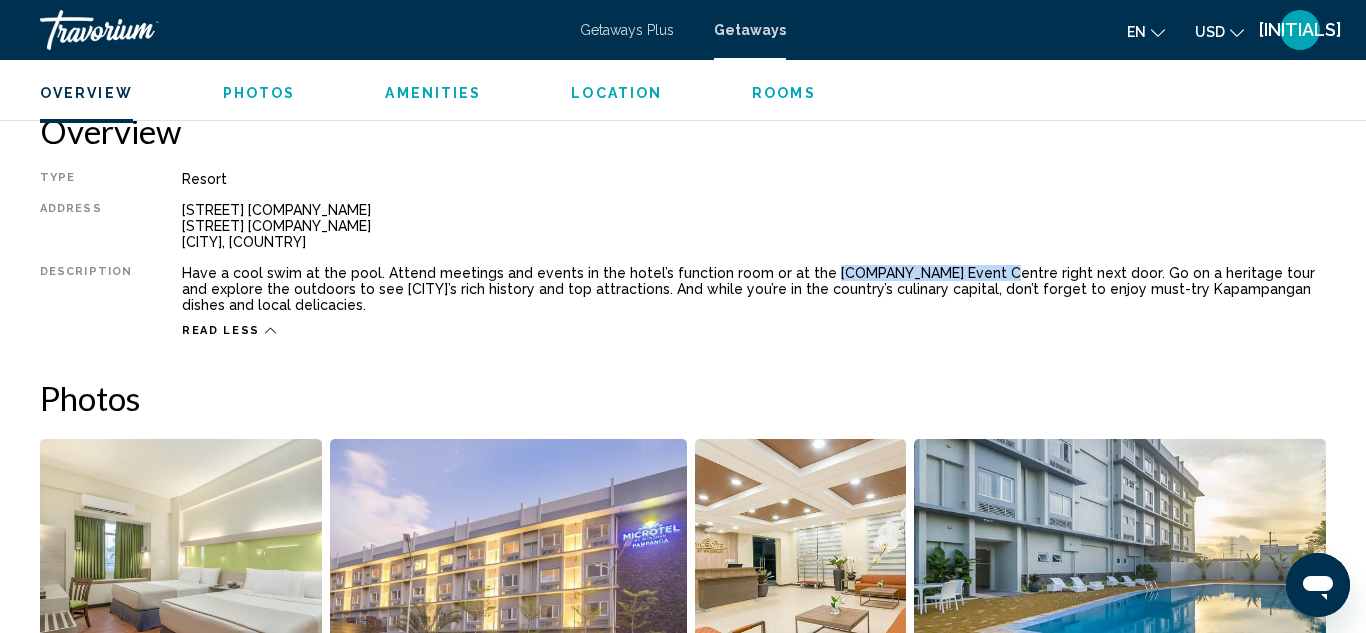 drag, startPoint x: 956, startPoint y: 272, endPoint x: 798, endPoint y: 273, distance: 158.00316 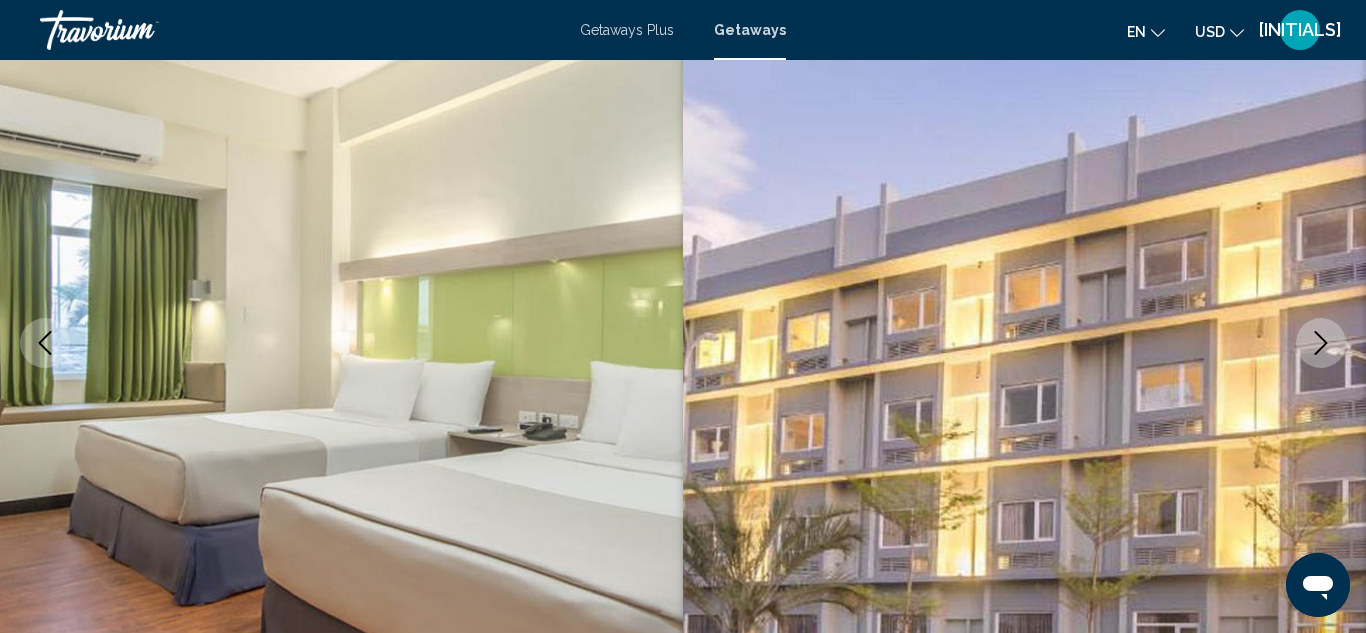scroll, scrollTop: 0, scrollLeft: 0, axis: both 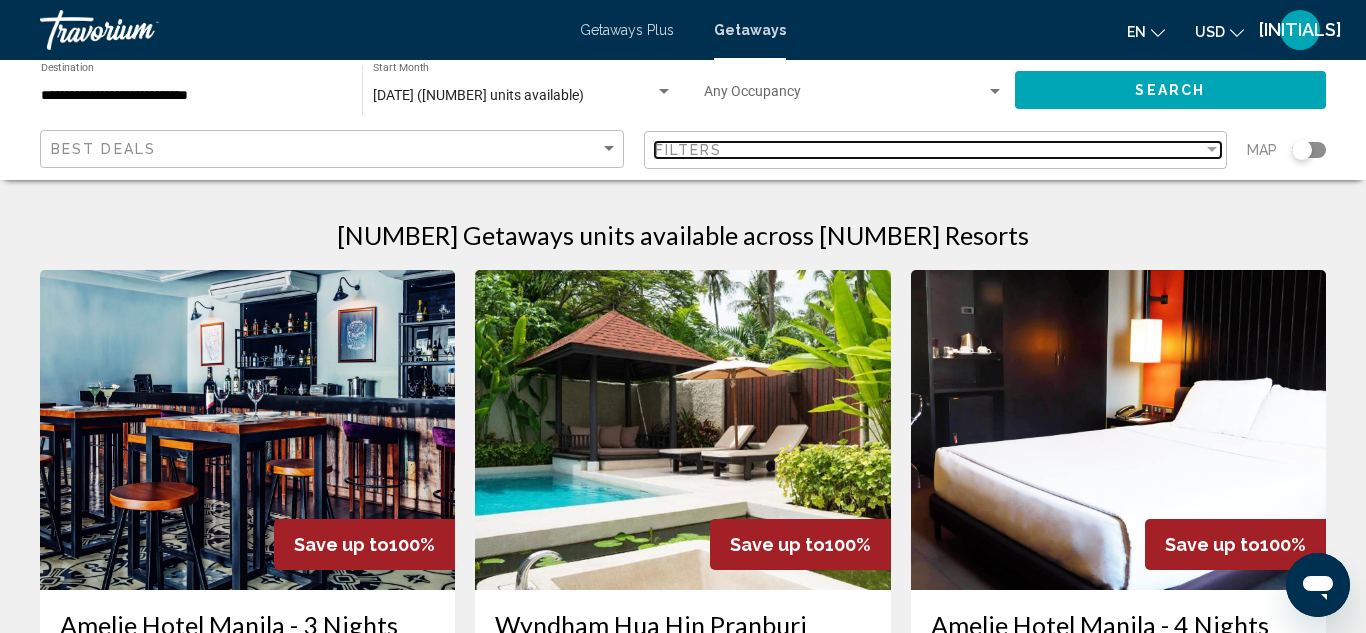 click on "Filters" at bounding box center [689, 150] 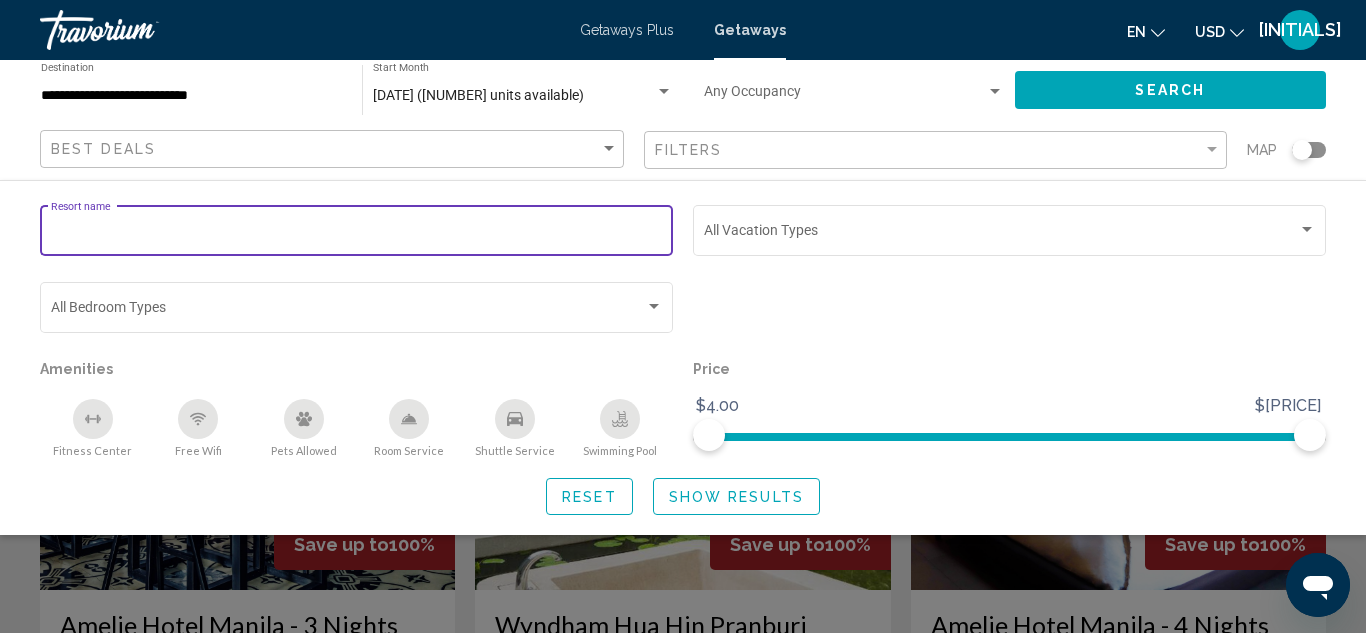 click on "Resort name" at bounding box center (357, 234) 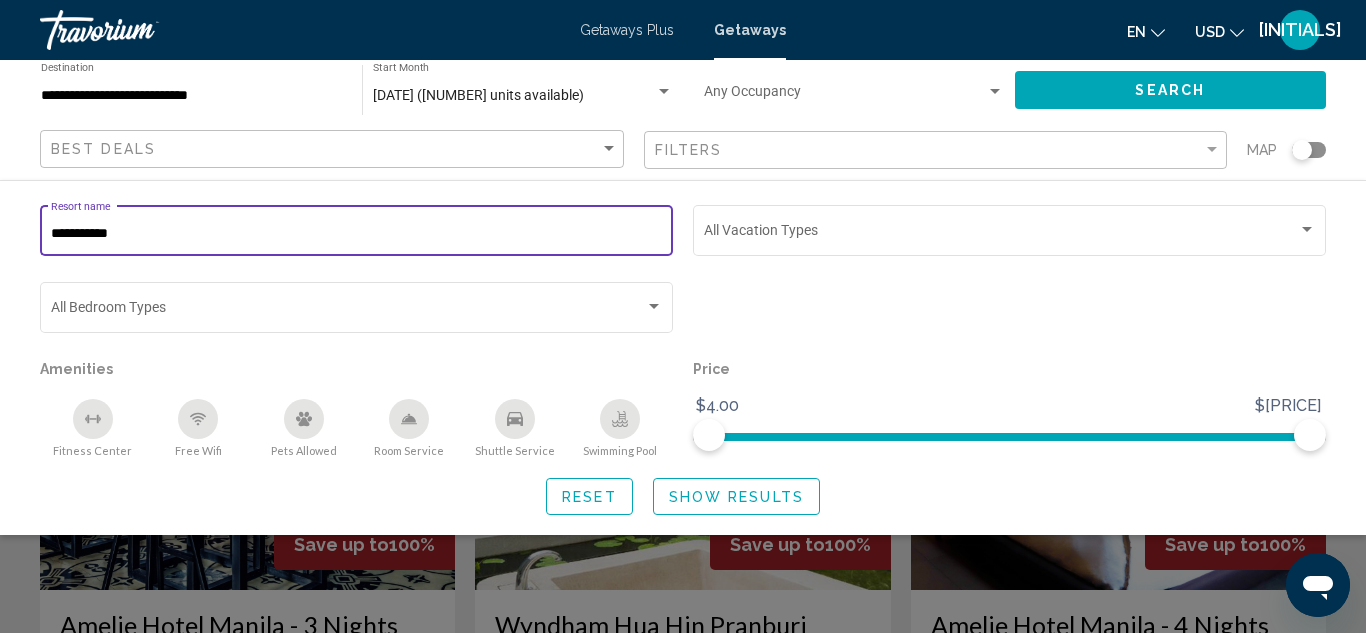 type on "**********" 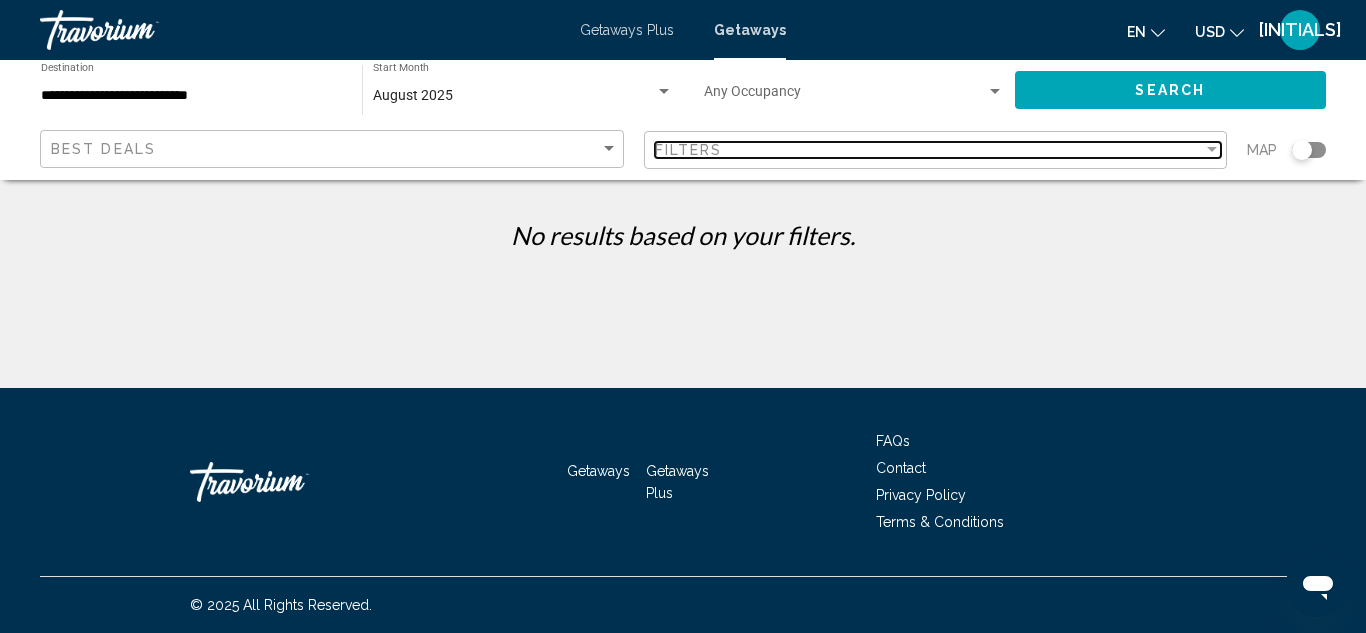 click on "Filters" at bounding box center [689, 150] 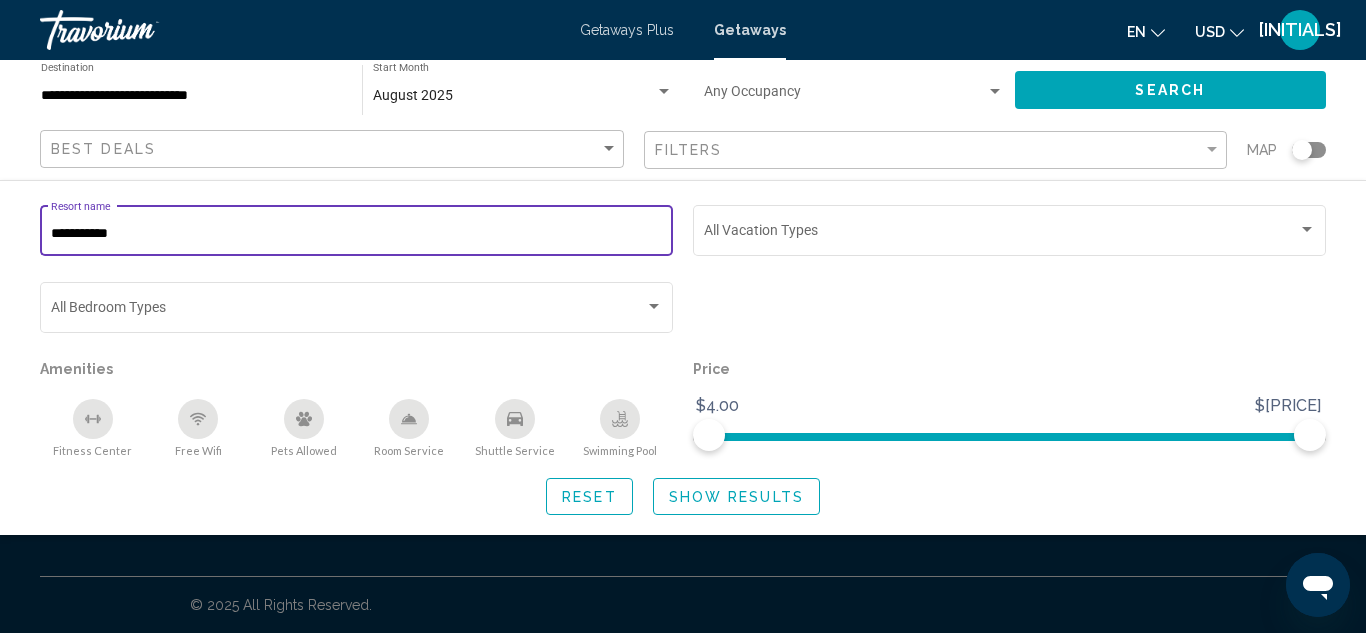 click on "**********" at bounding box center (357, 234) 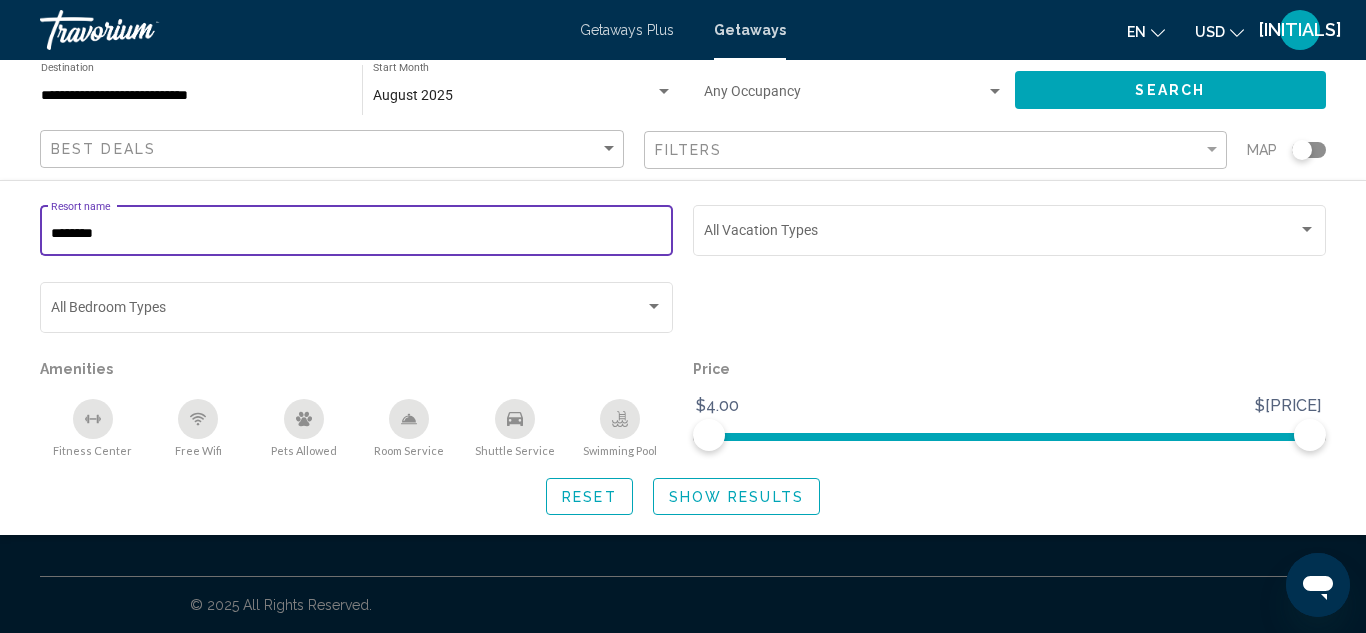 type on "********" 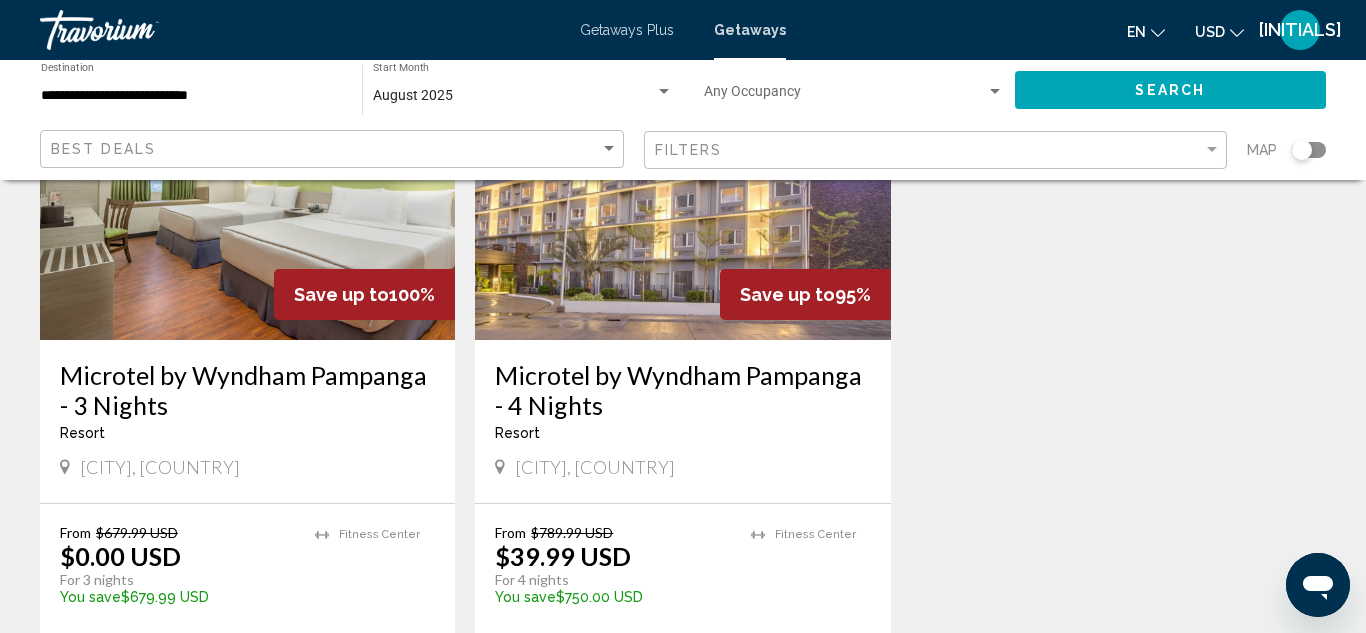 scroll, scrollTop: 254, scrollLeft: 0, axis: vertical 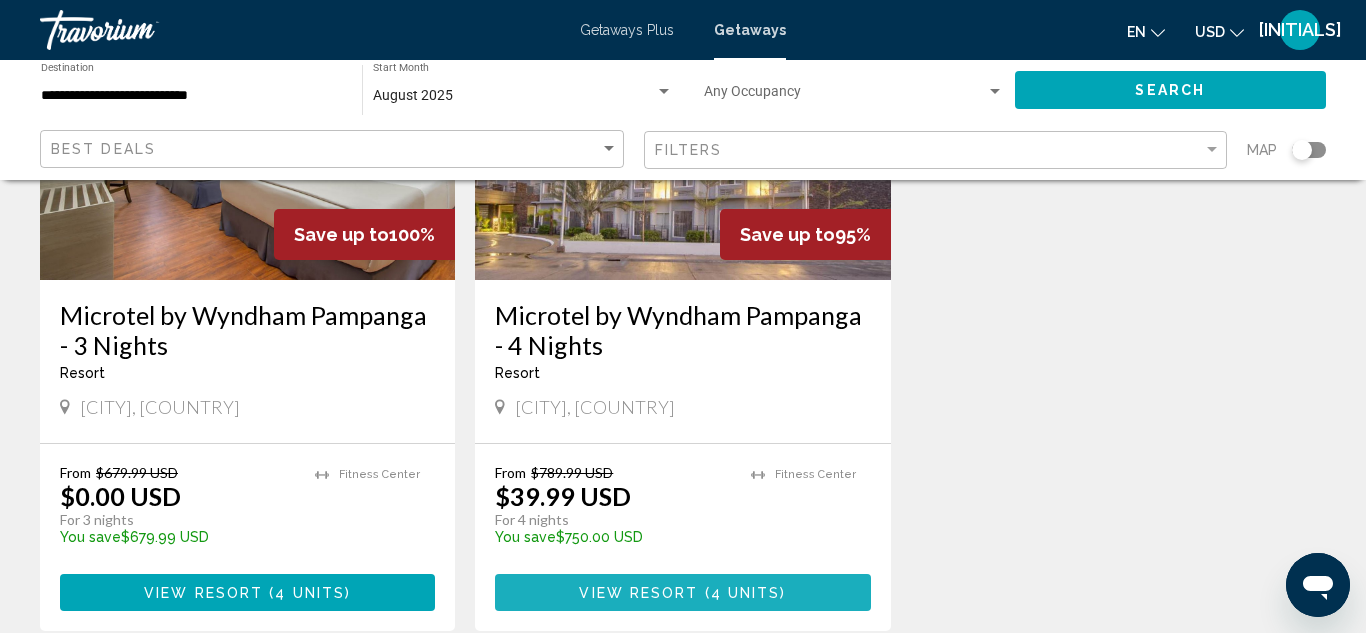 click on "View Resort" at bounding box center [638, 593] 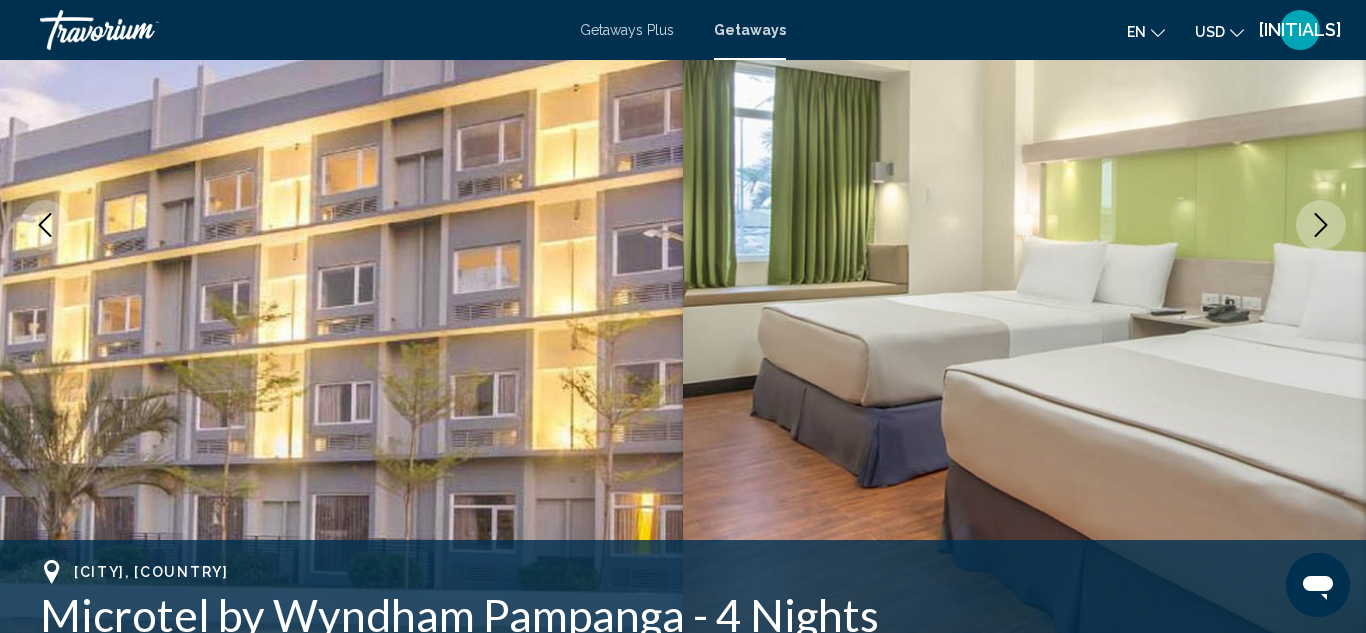 scroll, scrollTop: 219, scrollLeft: 0, axis: vertical 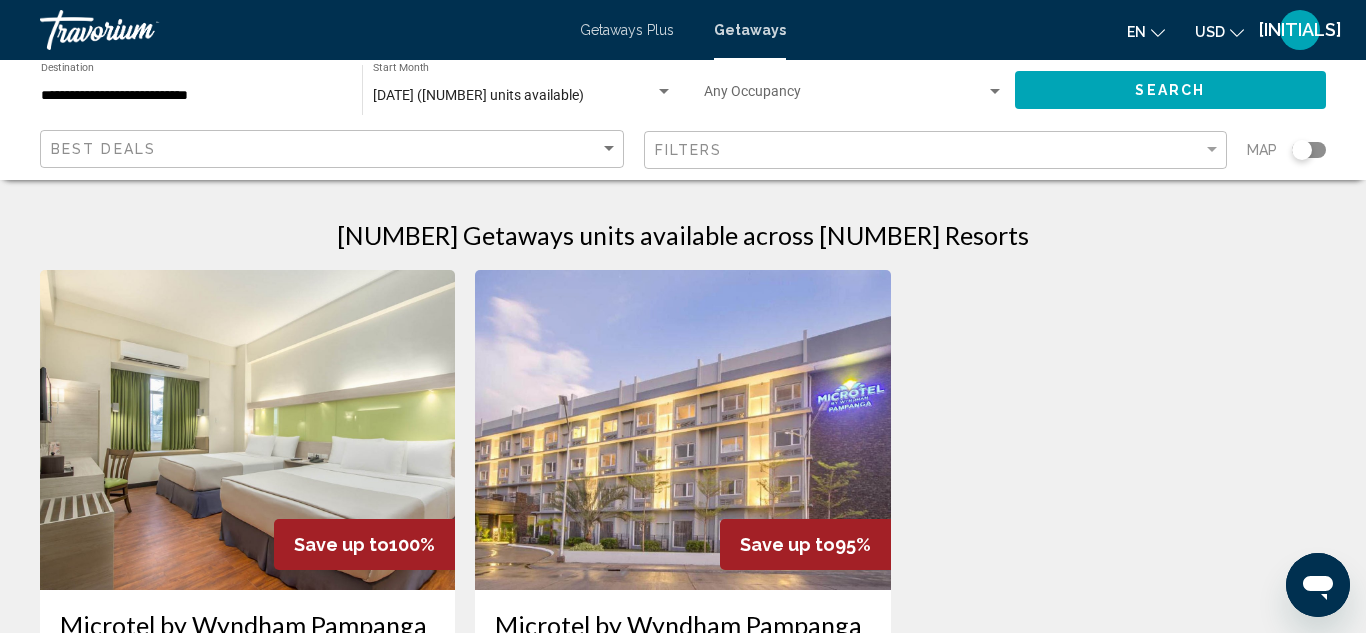 click at bounding box center [247, 430] 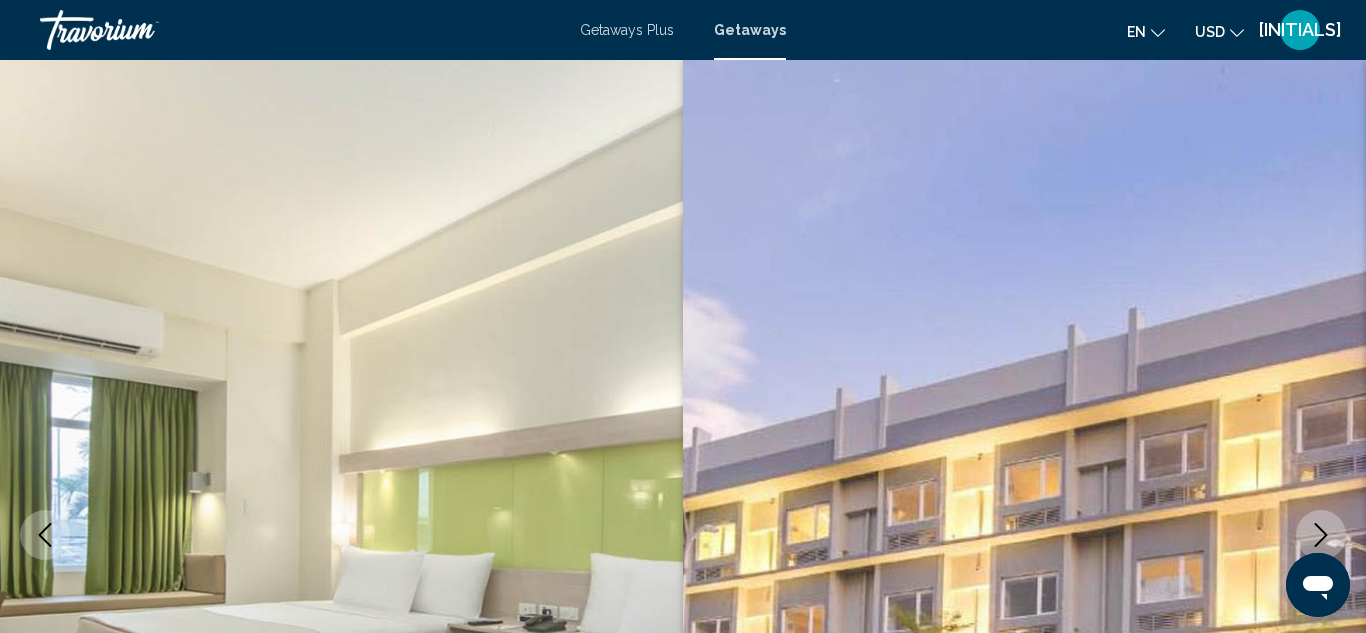 scroll, scrollTop: 219, scrollLeft: 0, axis: vertical 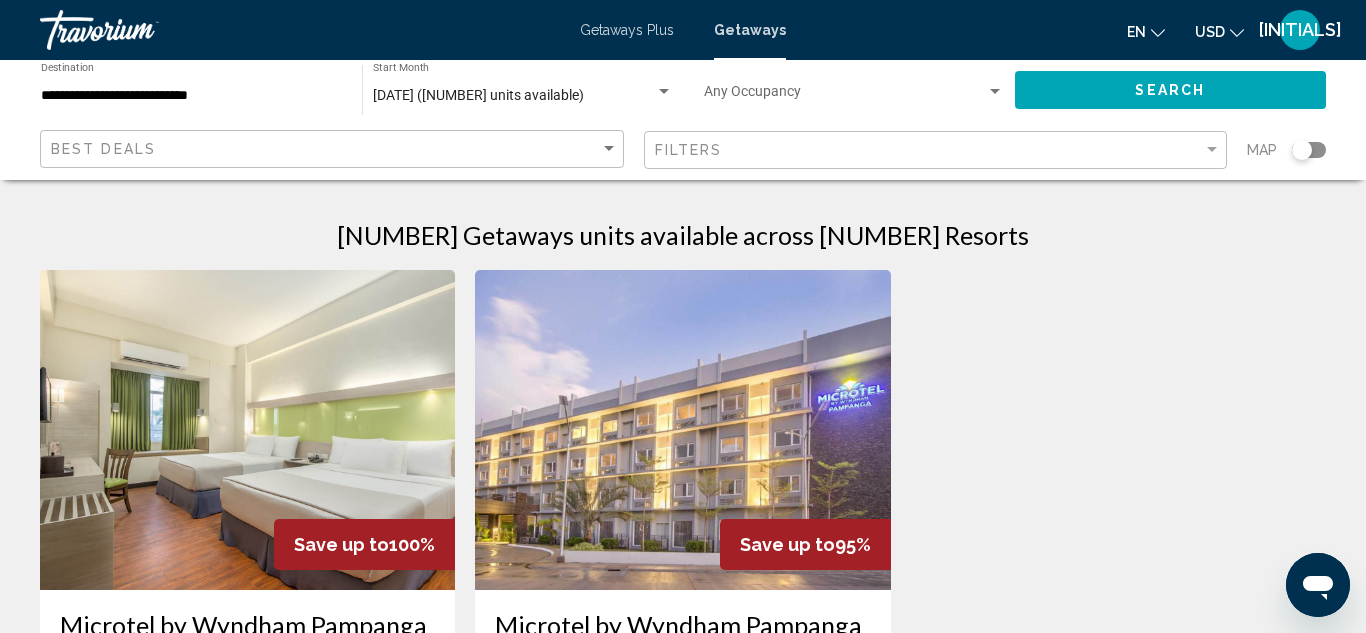 click at bounding box center (682, 430) 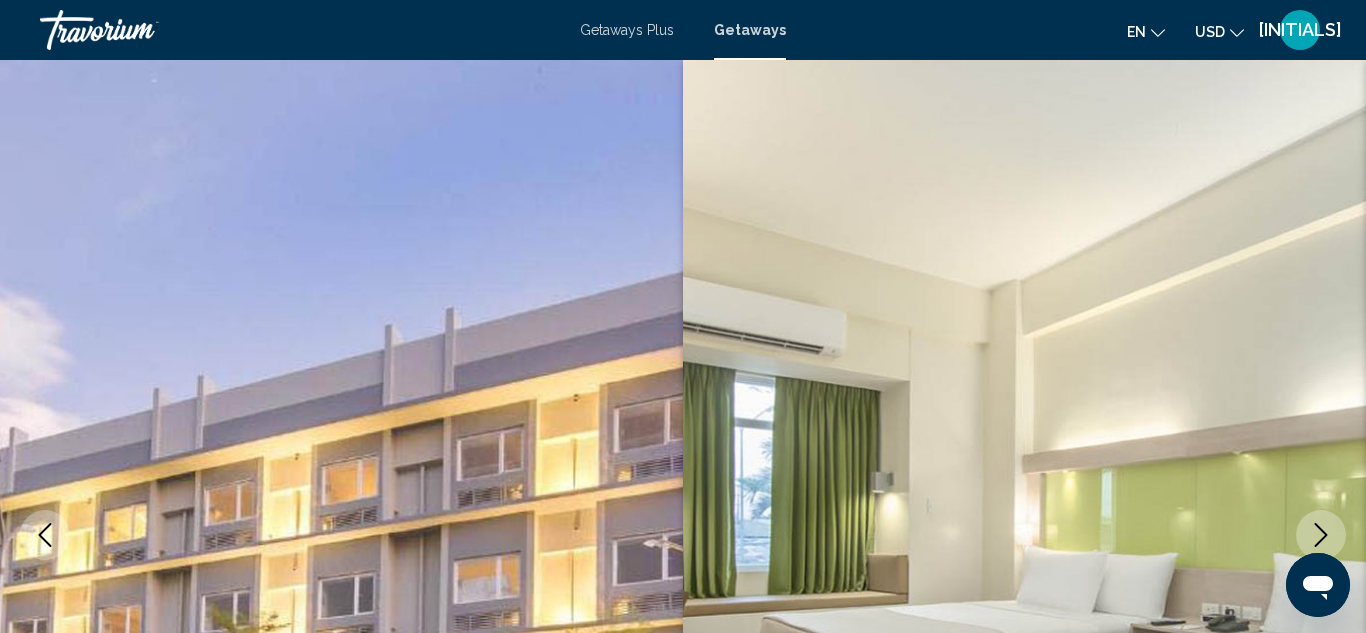 scroll, scrollTop: 219, scrollLeft: 0, axis: vertical 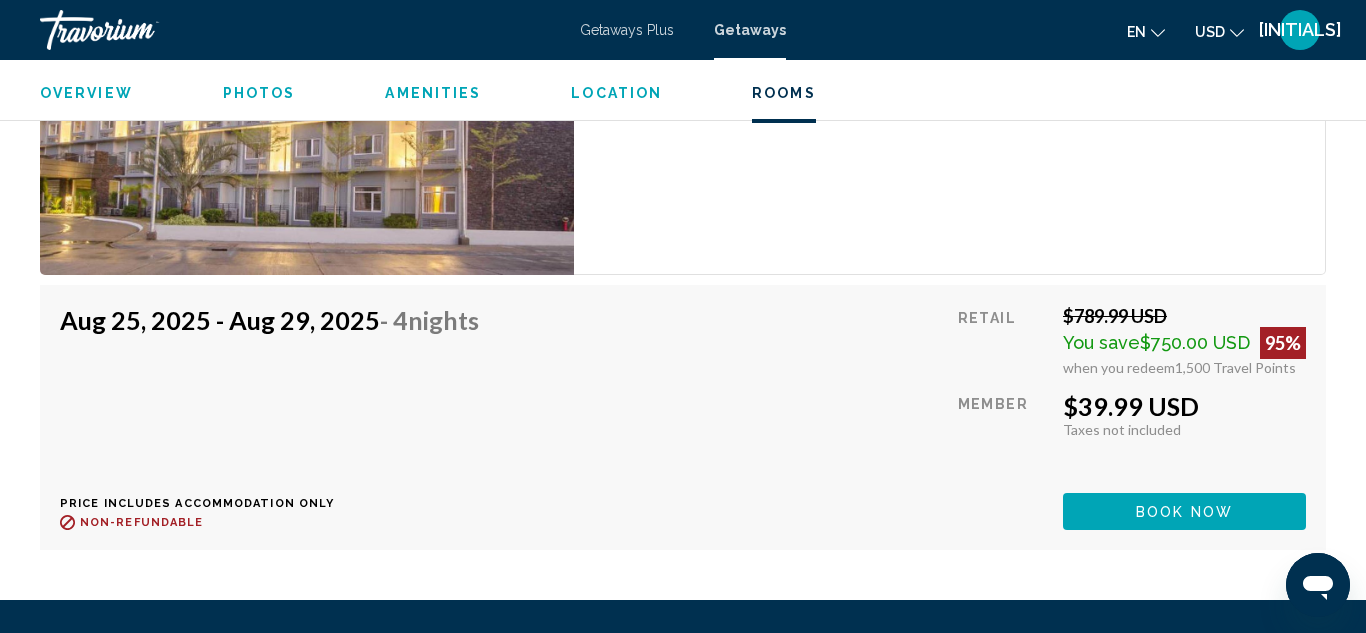click on "Book now" at bounding box center (1184, 512) 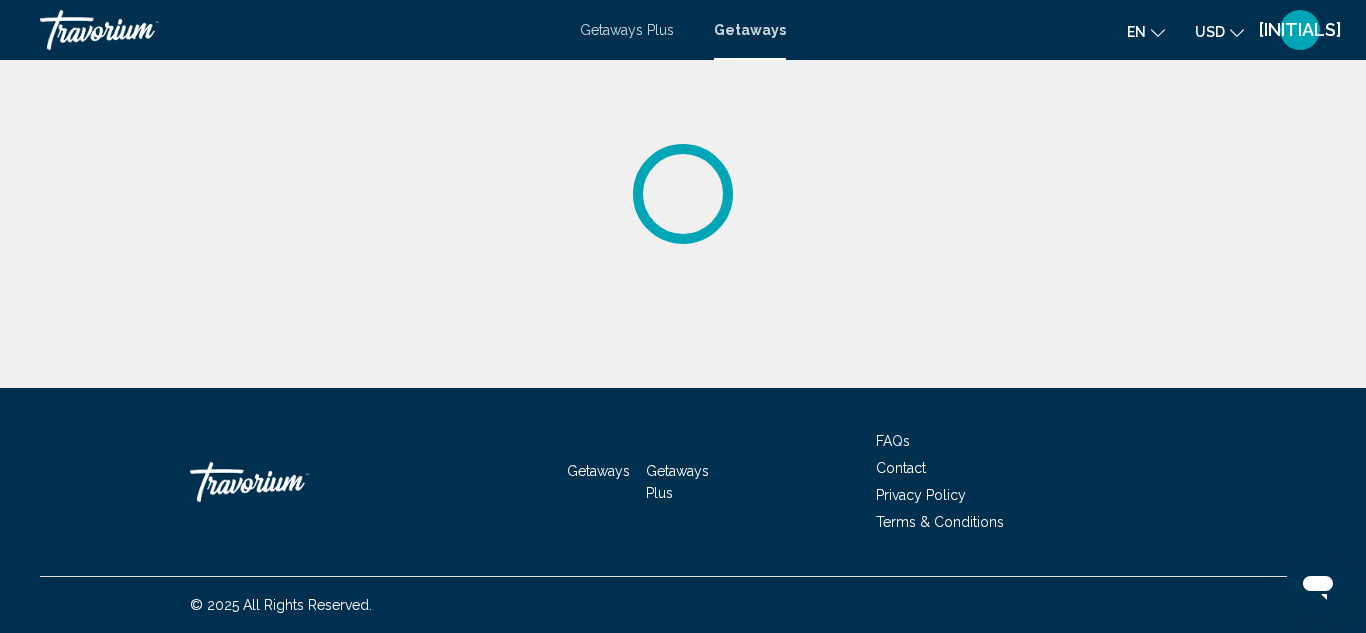 scroll, scrollTop: 0, scrollLeft: 0, axis: both 